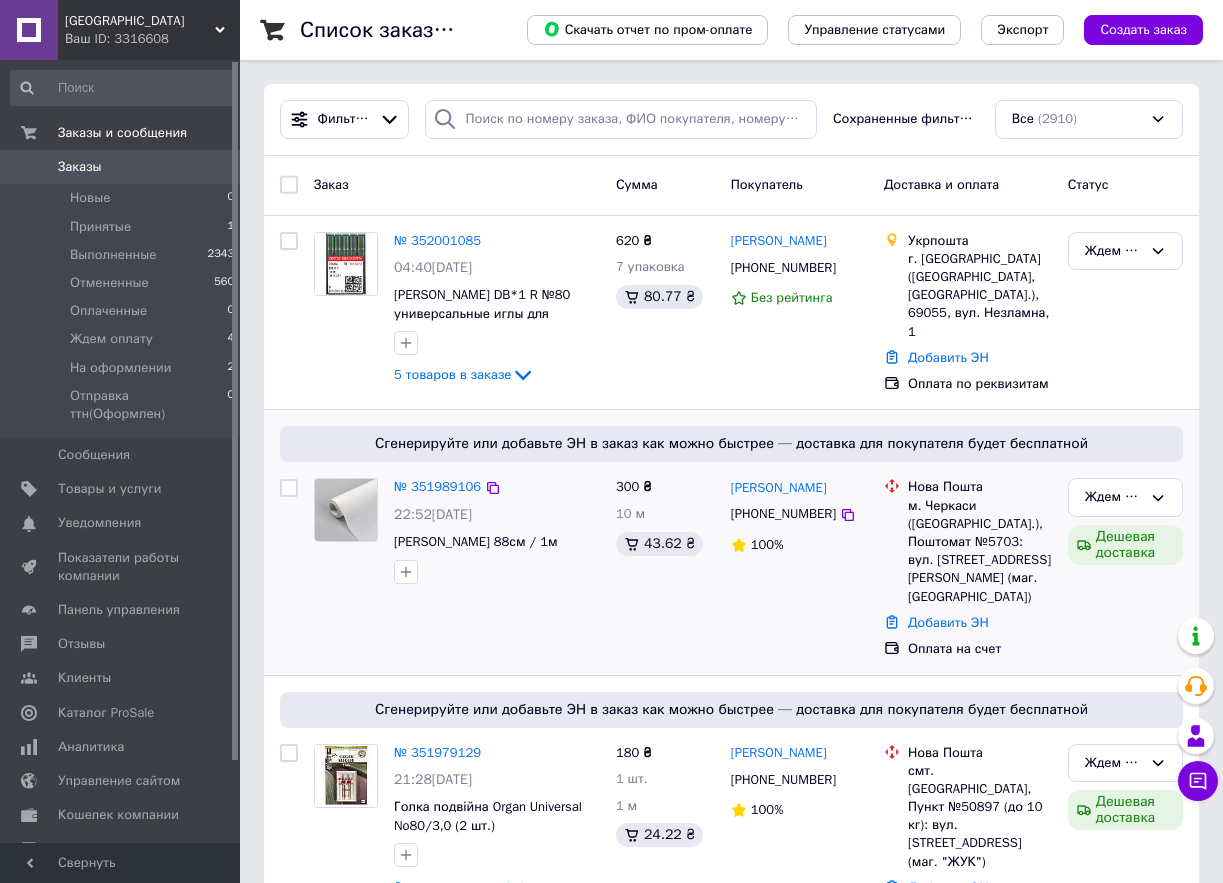 scroll, scrollTop: 0, scrollLeft: 0, axis: both 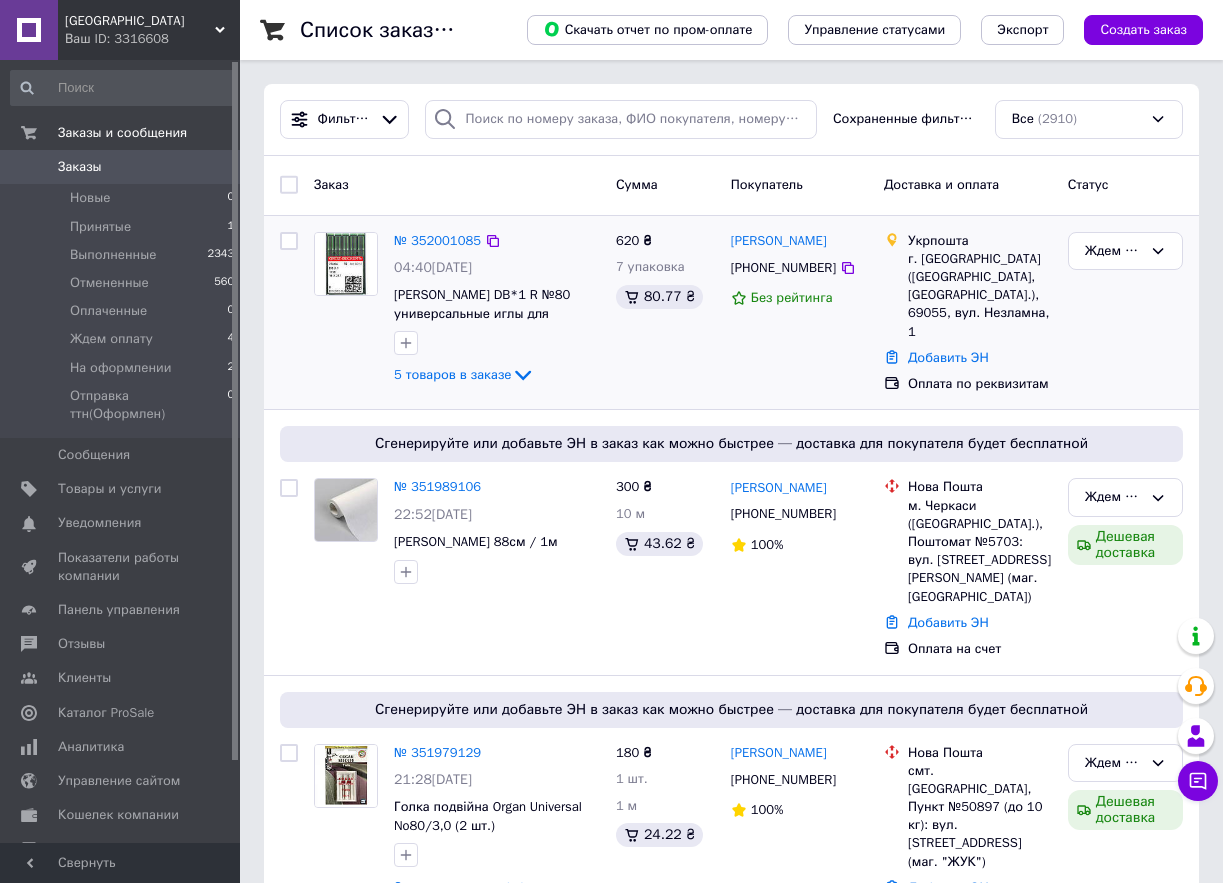 click on "5 товаров в заказе" 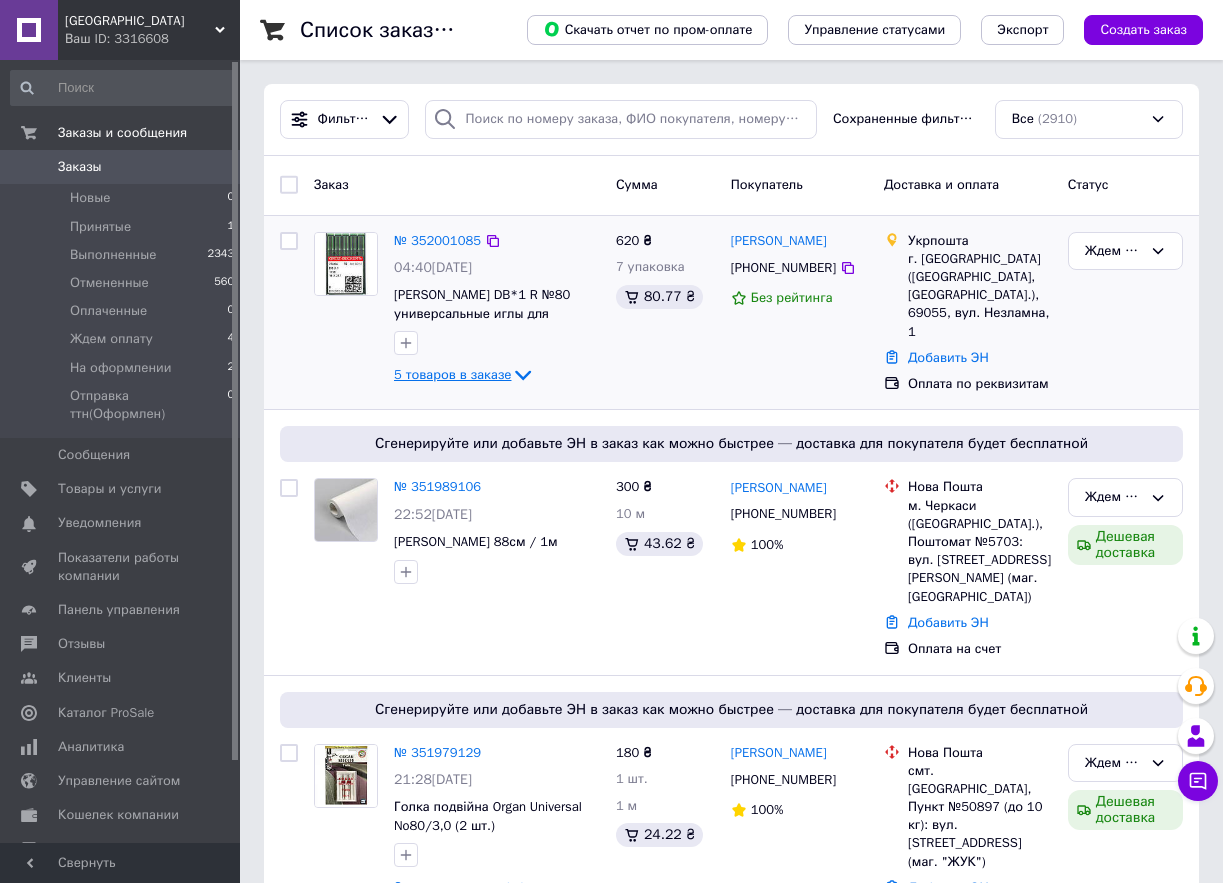 click on "5 товаров в заказе" at bounding box center [452, 374] 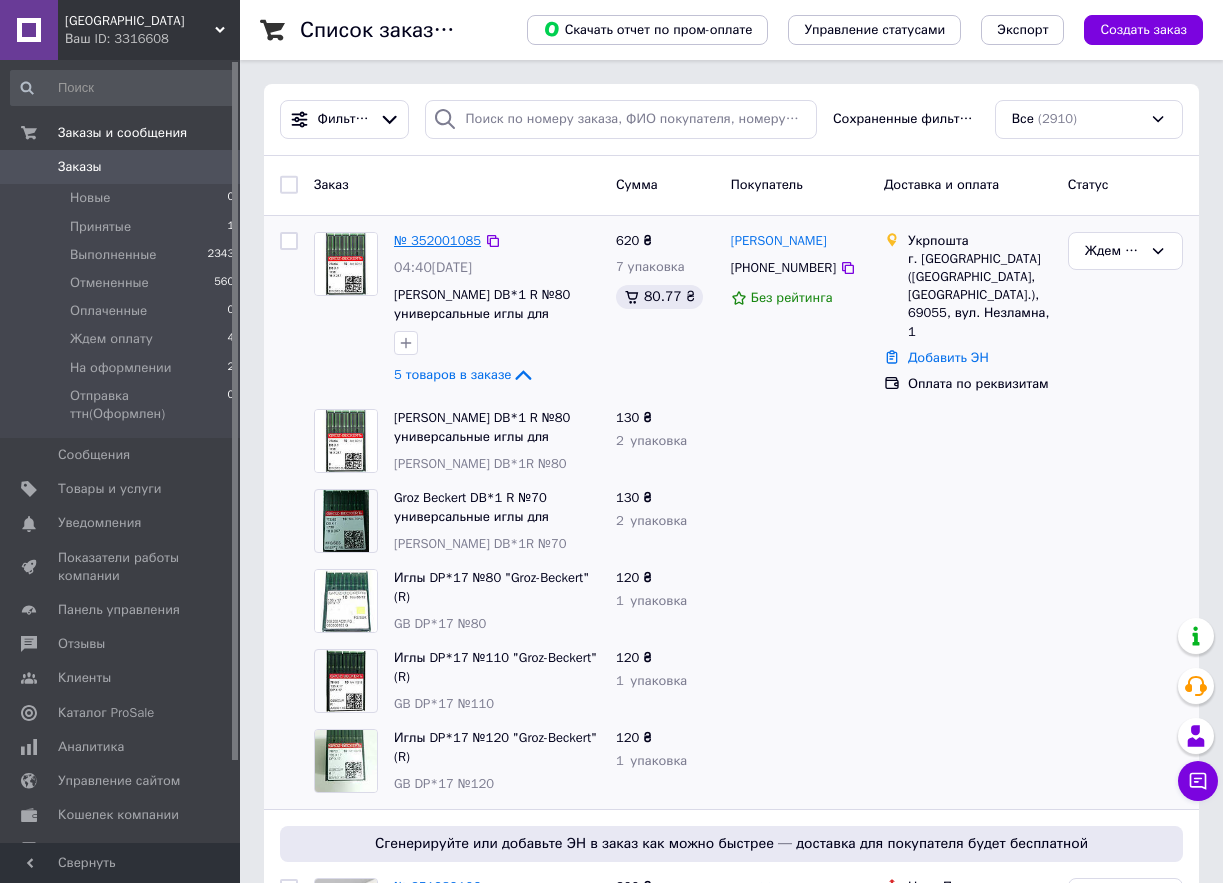 click on "№ 352001085" at bounding box center [437, 240] 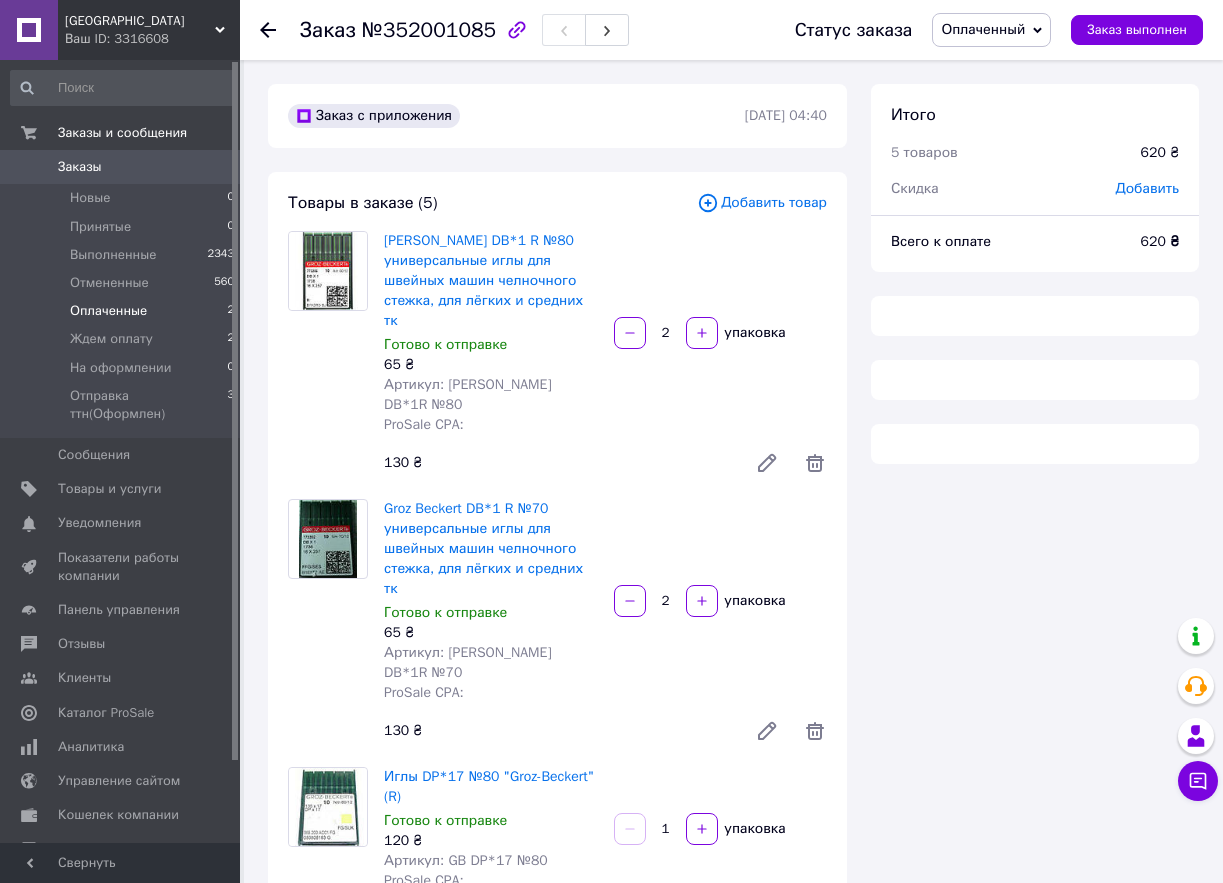 click on "Оплаченные 2" at bounding box center [123, 311] 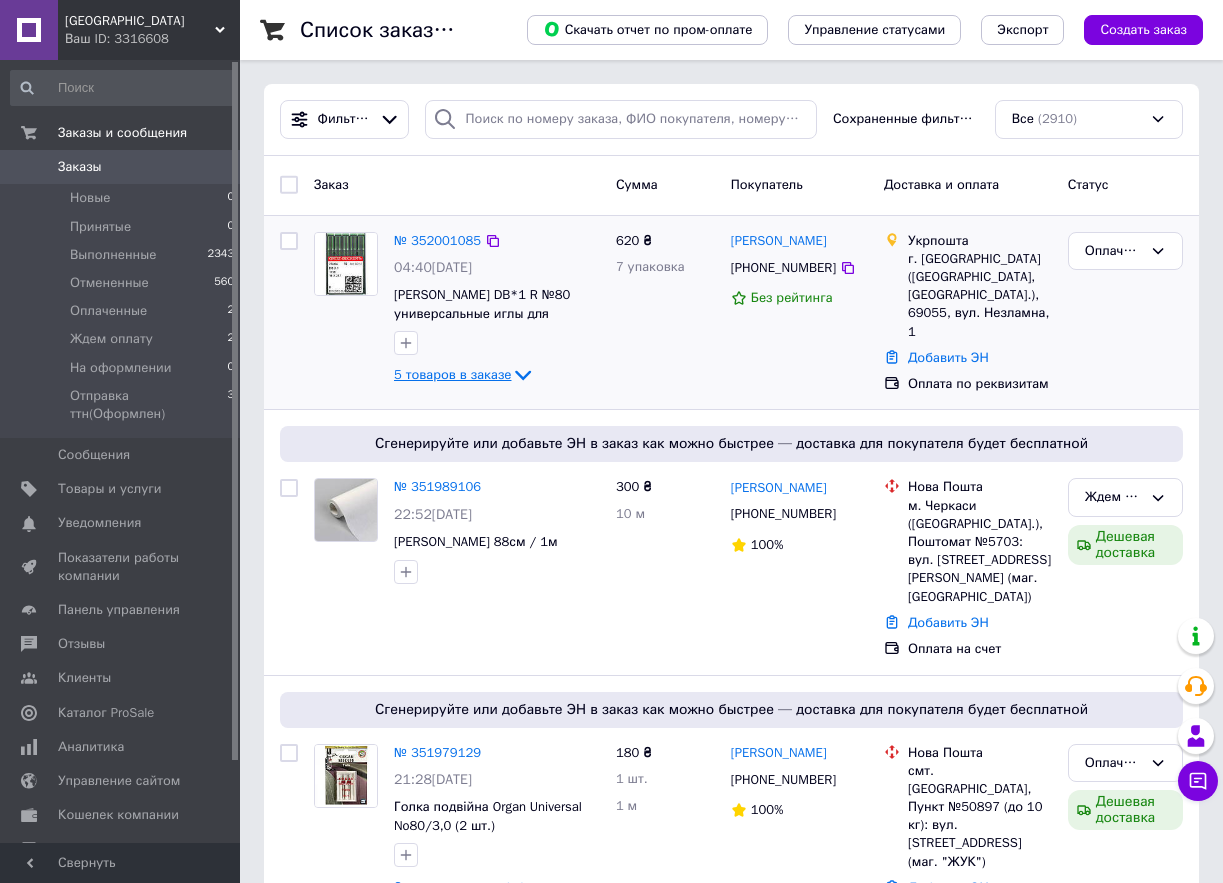 click 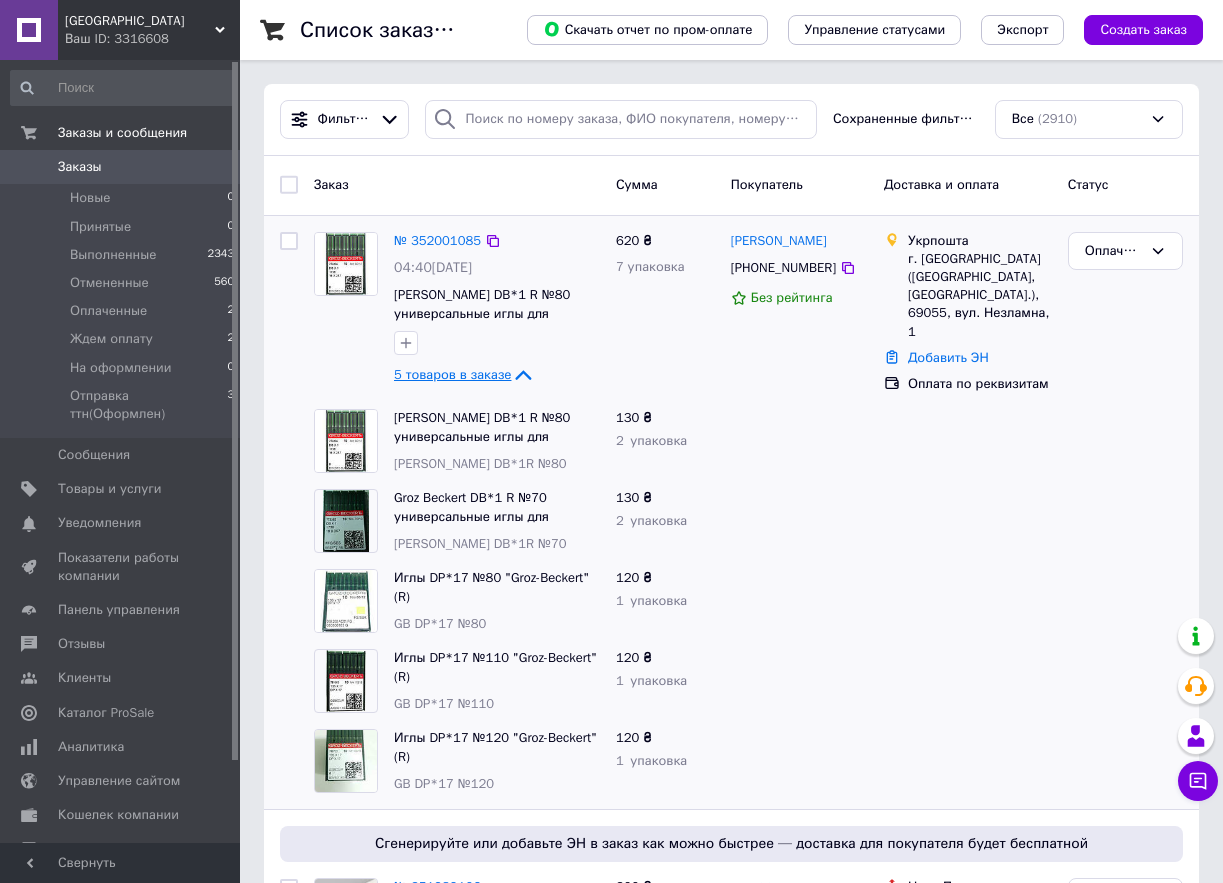 click on "5 товаров в заказе" at bounding box center (452, 374) 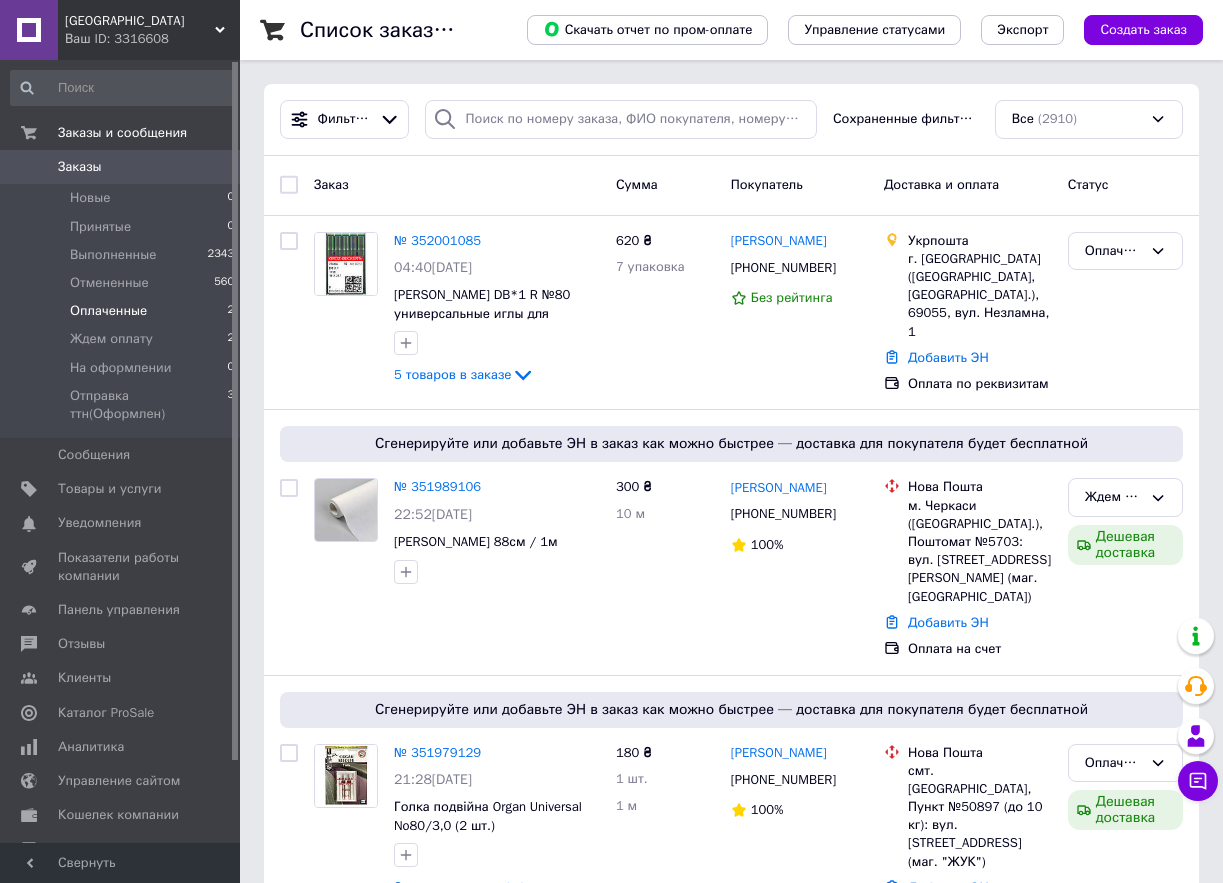 click on "Оплаченные 2" at bounding box center [123, 311] 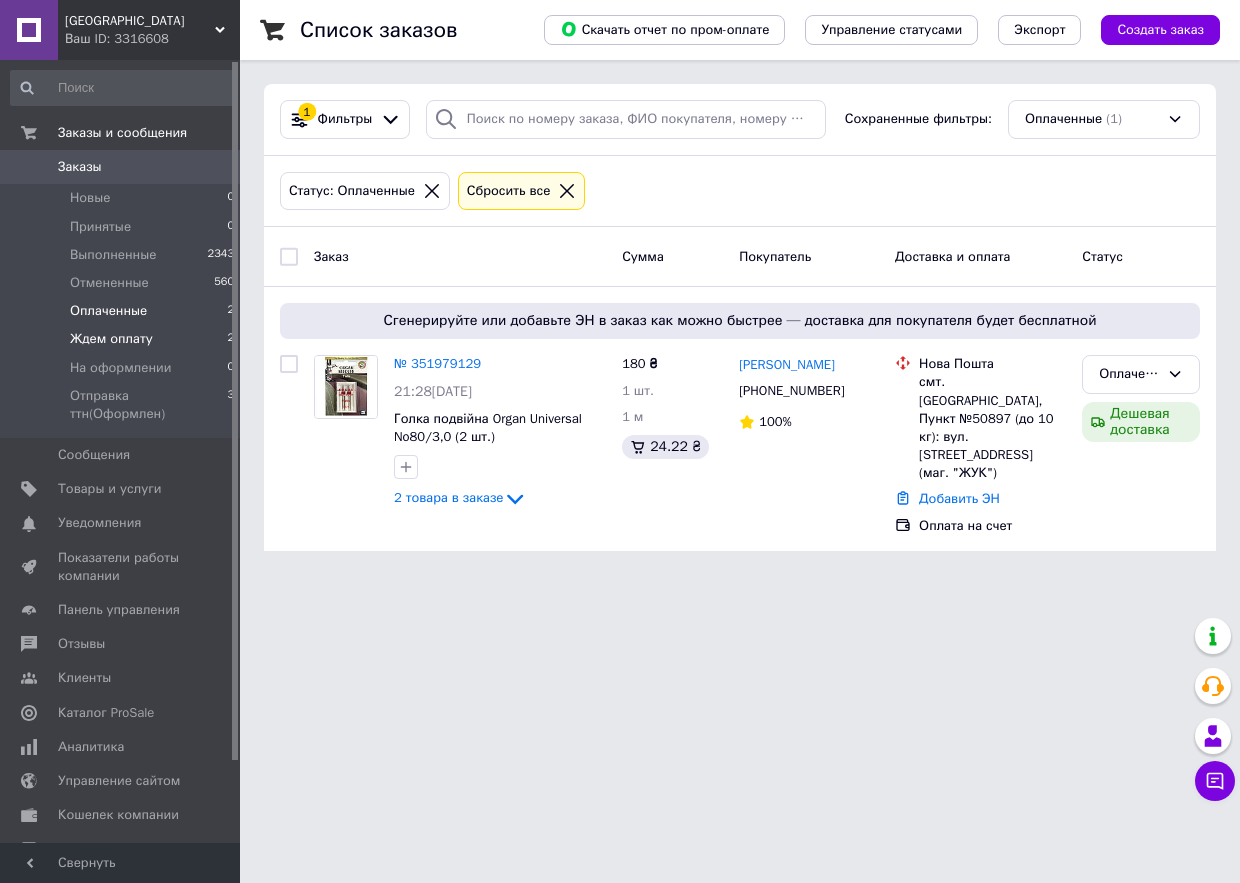 click on "Ждем оплату 2" at bounding box center [123, 339] 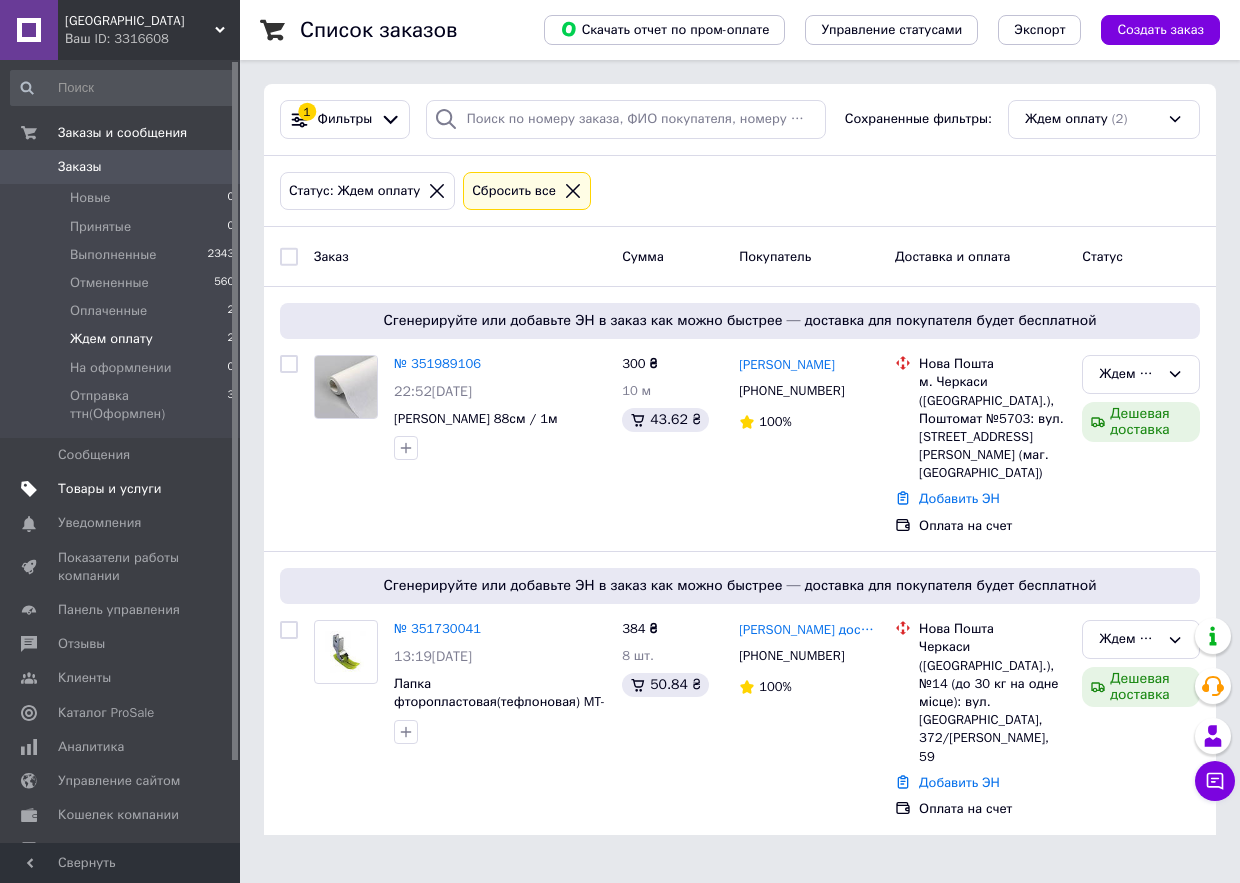 click on "Товары и услуги" at bounding box center [110, 489] 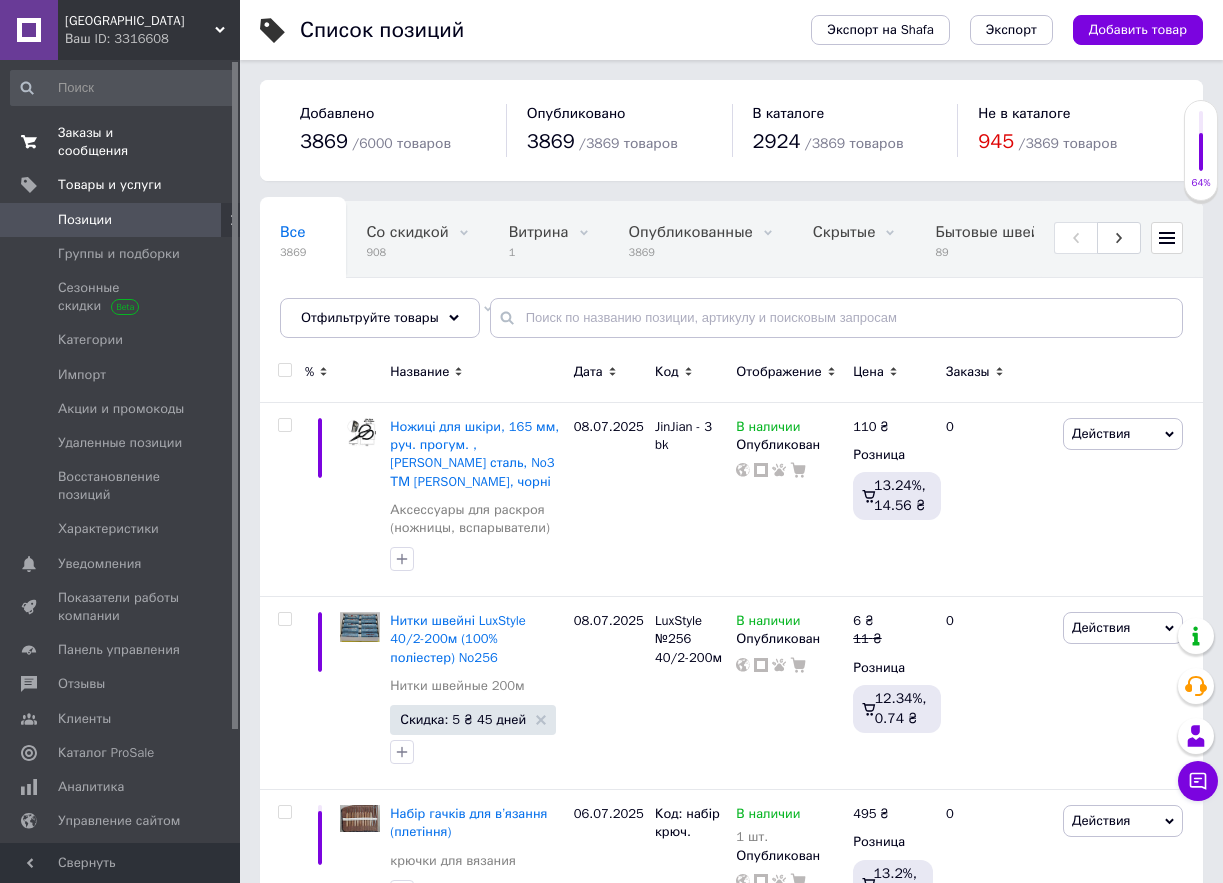 click on "Заказы и сообщения" at bounding box center [121, 142] 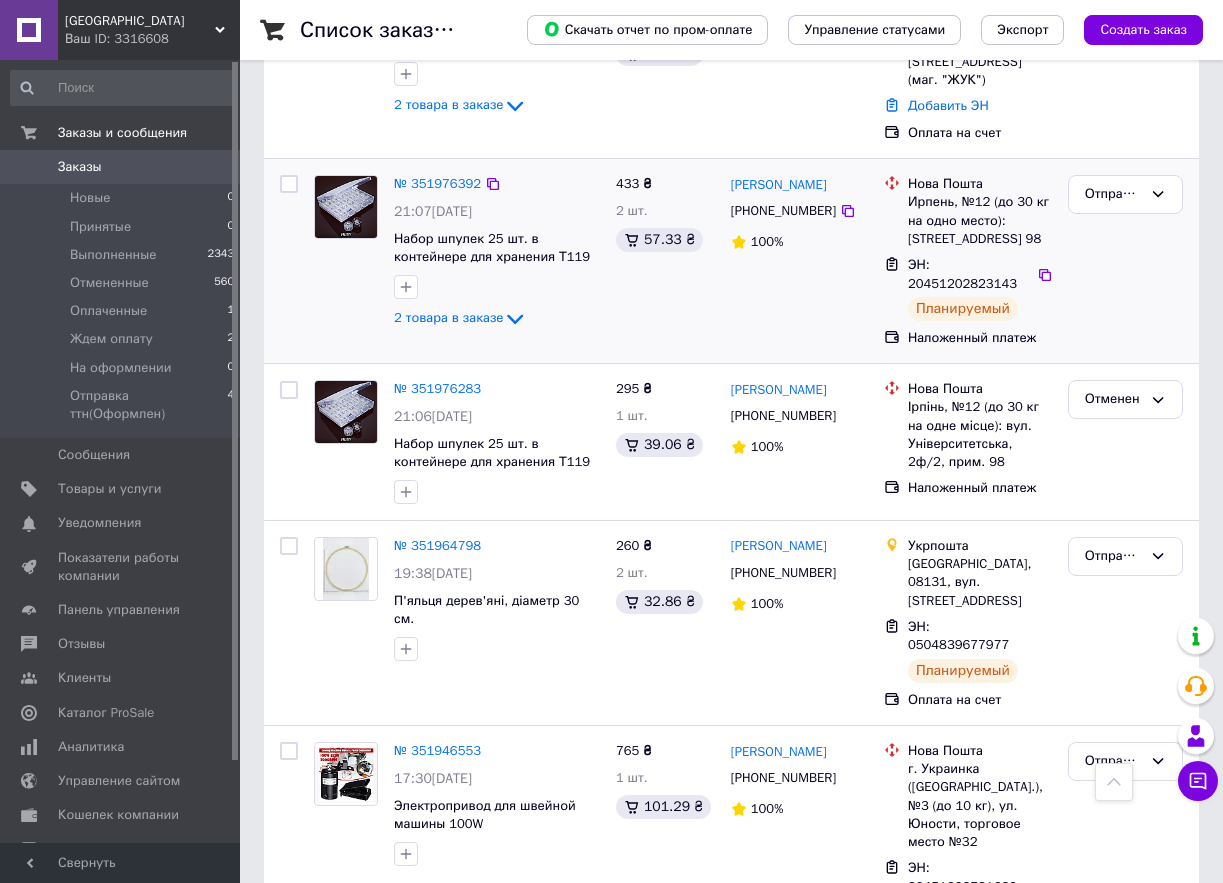 scroll, scrollTop: 800, scrollLeft: 0, axis: vertical 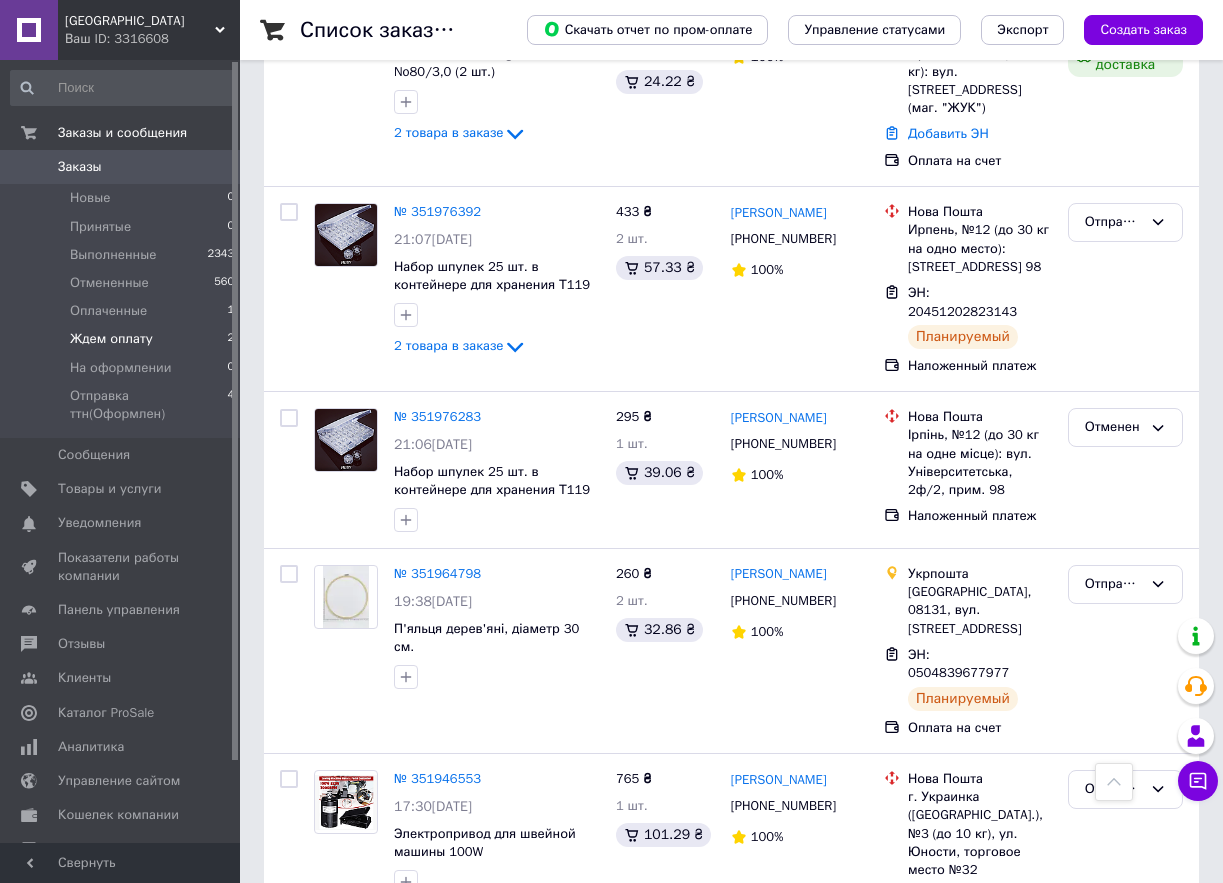 click on "Ждем оплату" at bounding box center [111, 339] 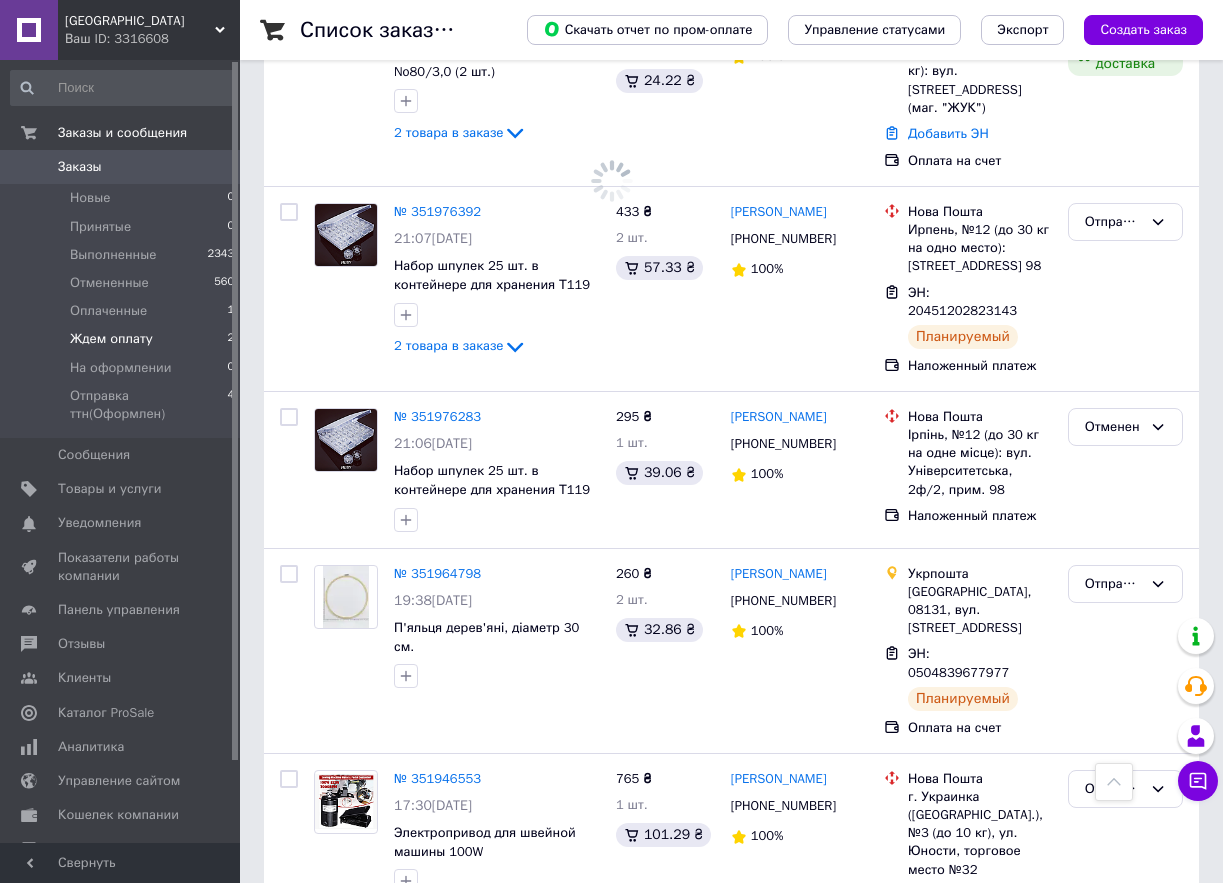 scroll, scrollTop: 0, scrollLeft: 0, axis: both 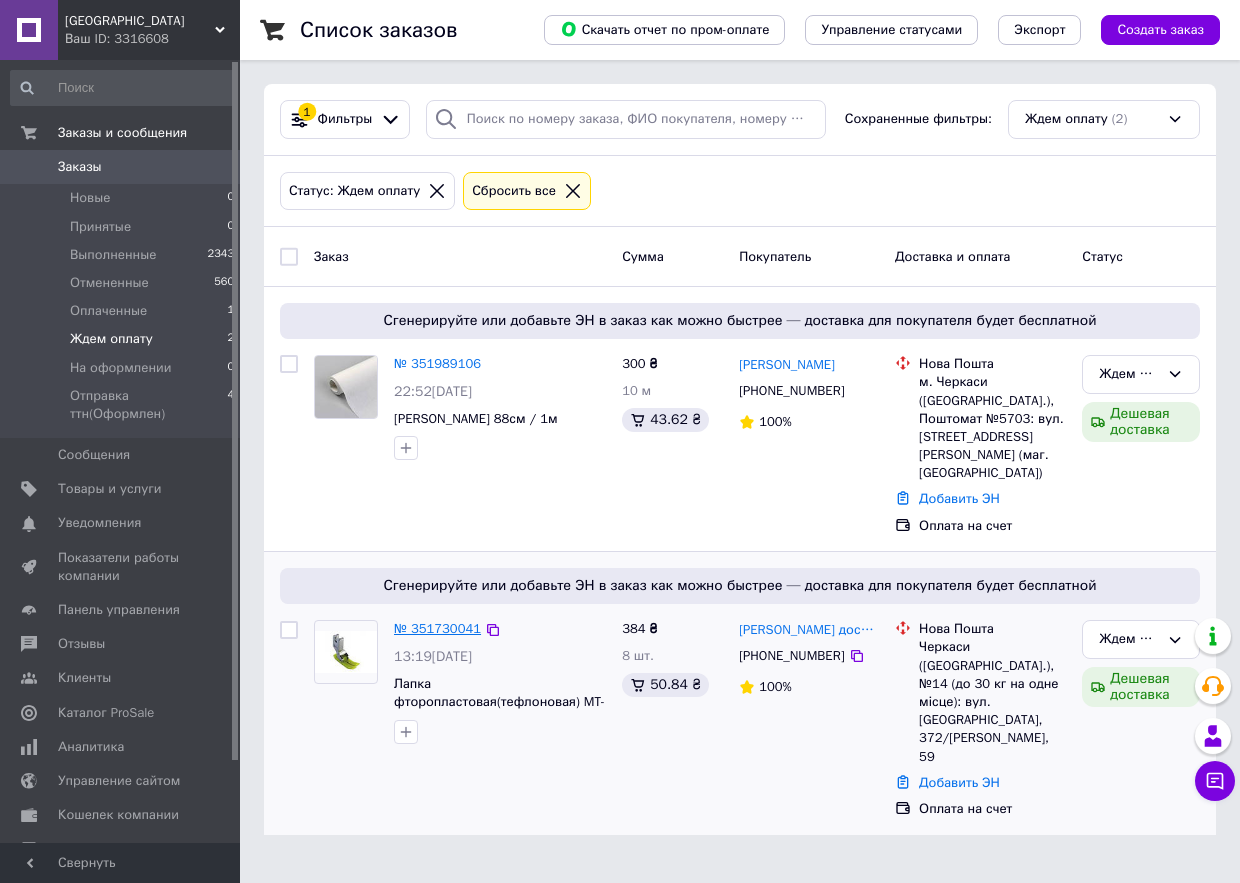 click on "№ 351730041" at bounding box center (437, 628) 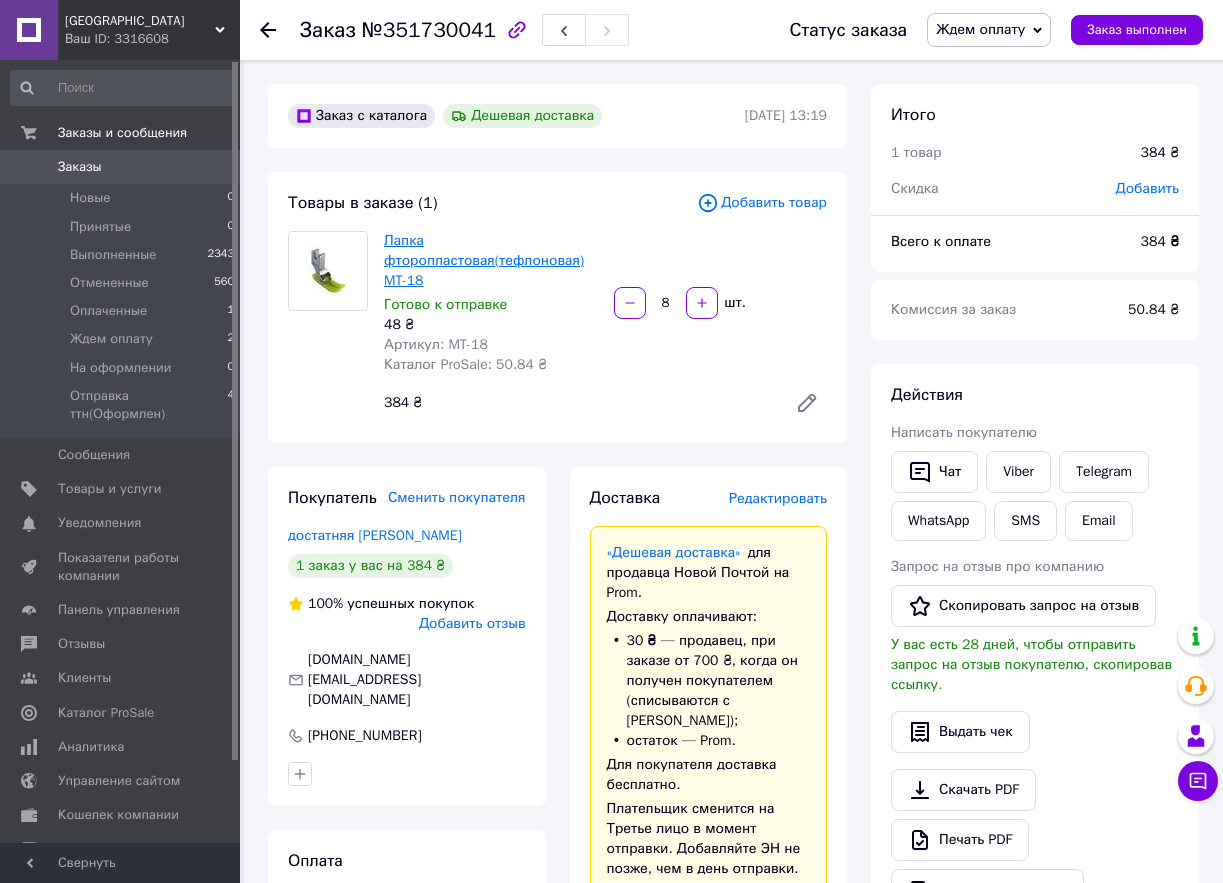 click on "Лапка фторопластовая(тефлоновая) MT-18" at bounding box center (484, 260) 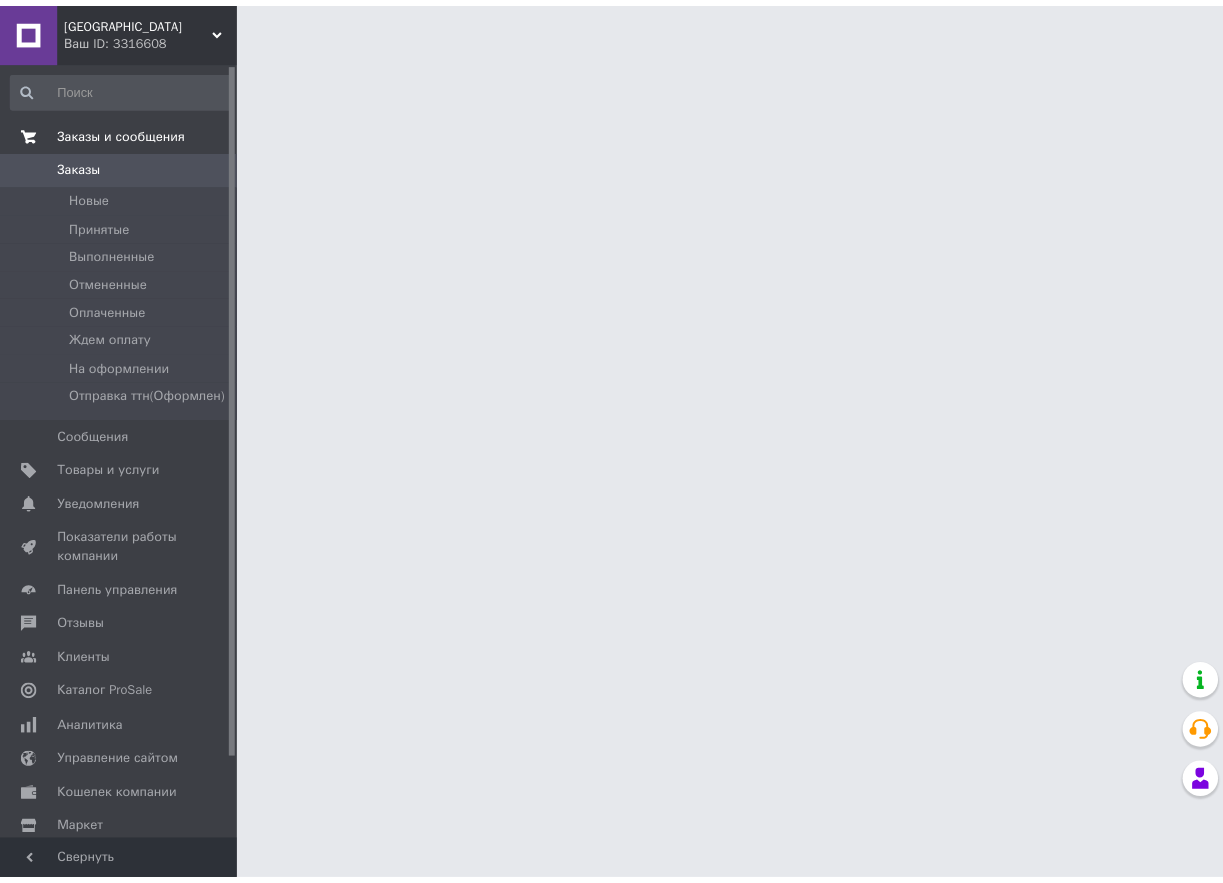 scroll, scrollTop: 0, scrollLeft: 0, axis: both 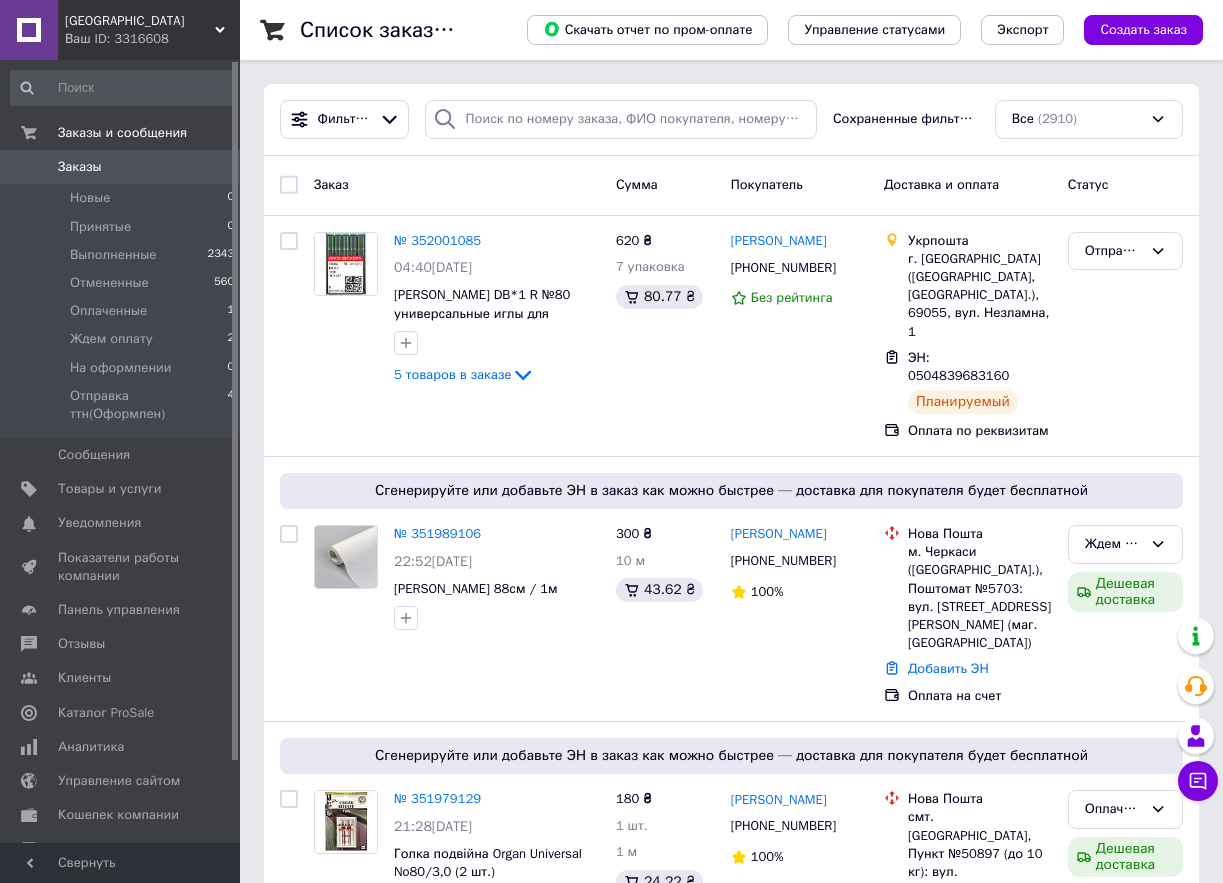 click on "Заказы" at bounding box center (121, 167) 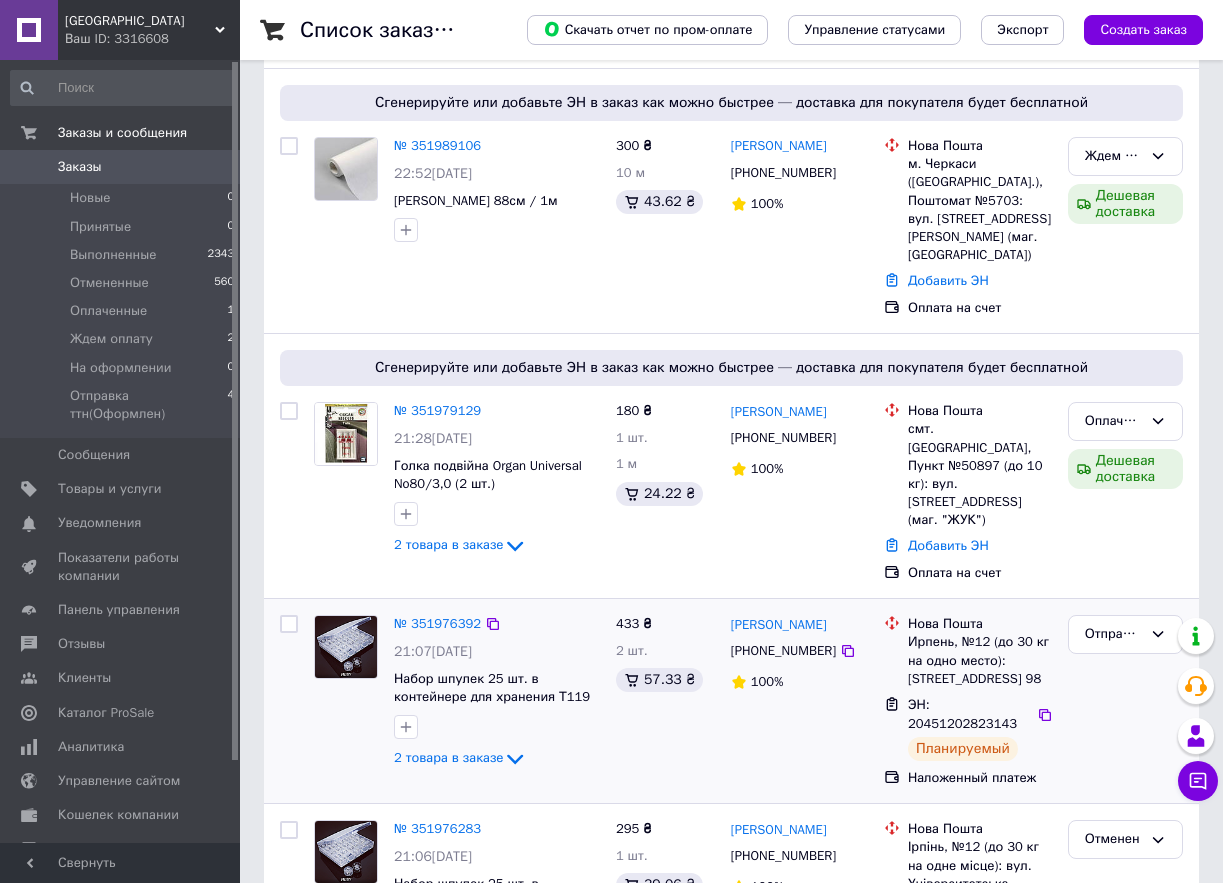 scroll, scrollTop: 500, scrollLeft: 0, axis: vertical 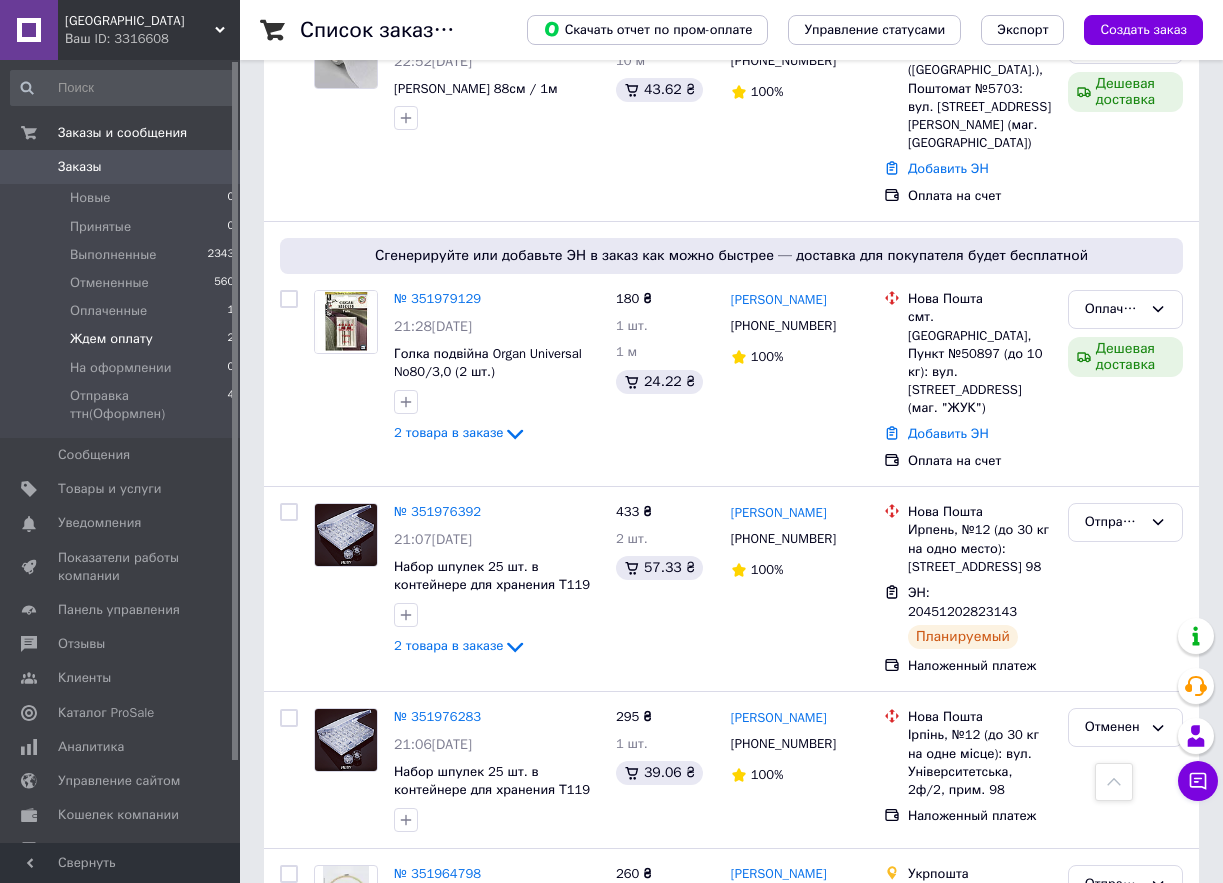 click on "Ждем оплату 2" at bounding box center [123, 339] 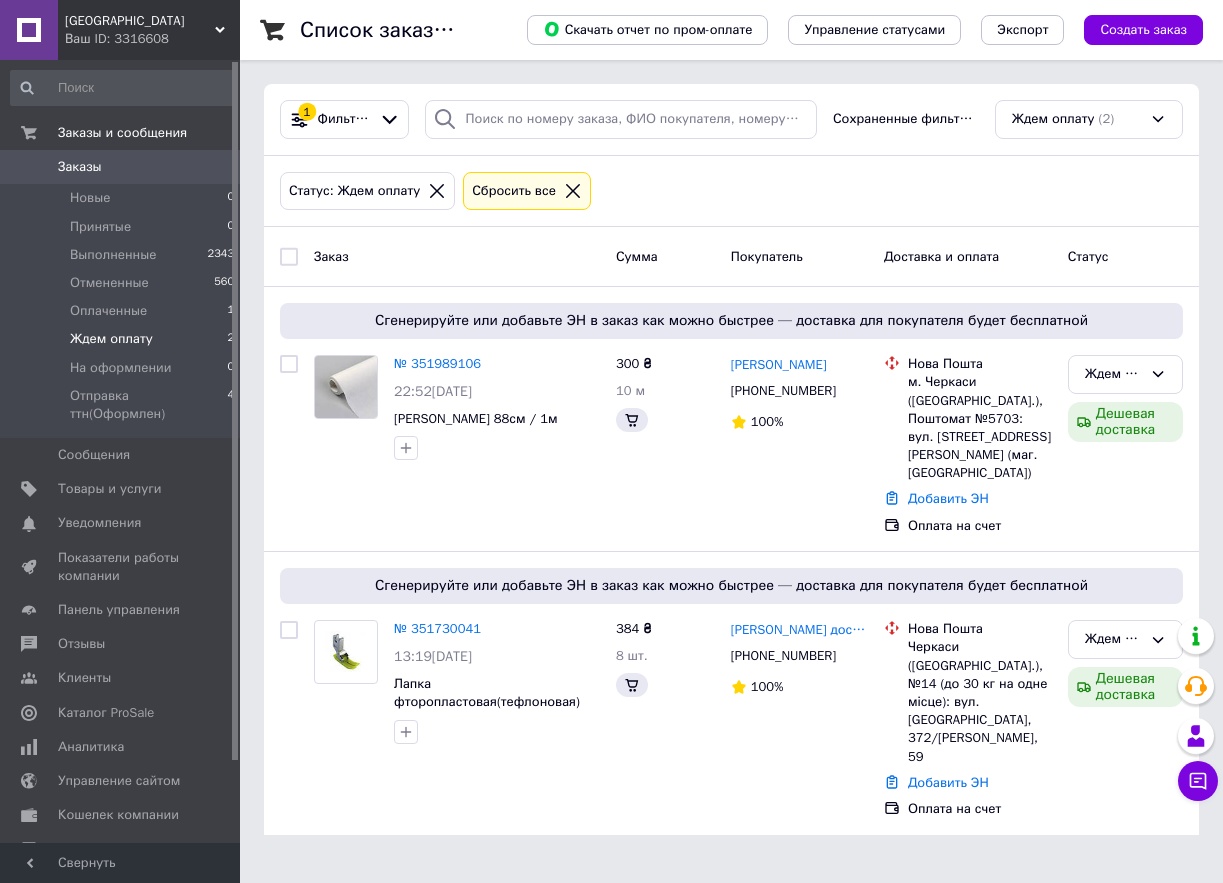scroll, scrollTop: 0, scrollLeft: 0, axis: both 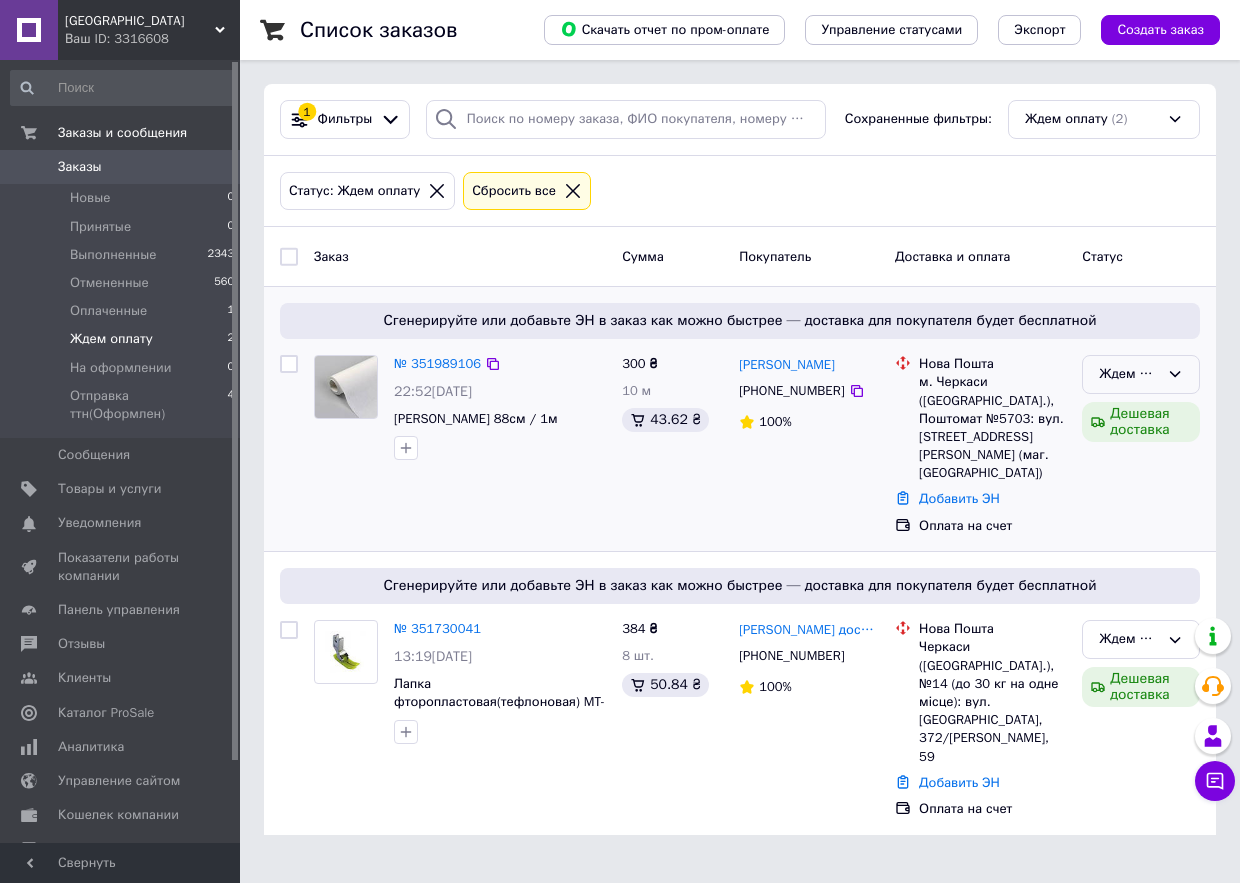 click on "Ждем оплату" at bounding box center [1129, 374] 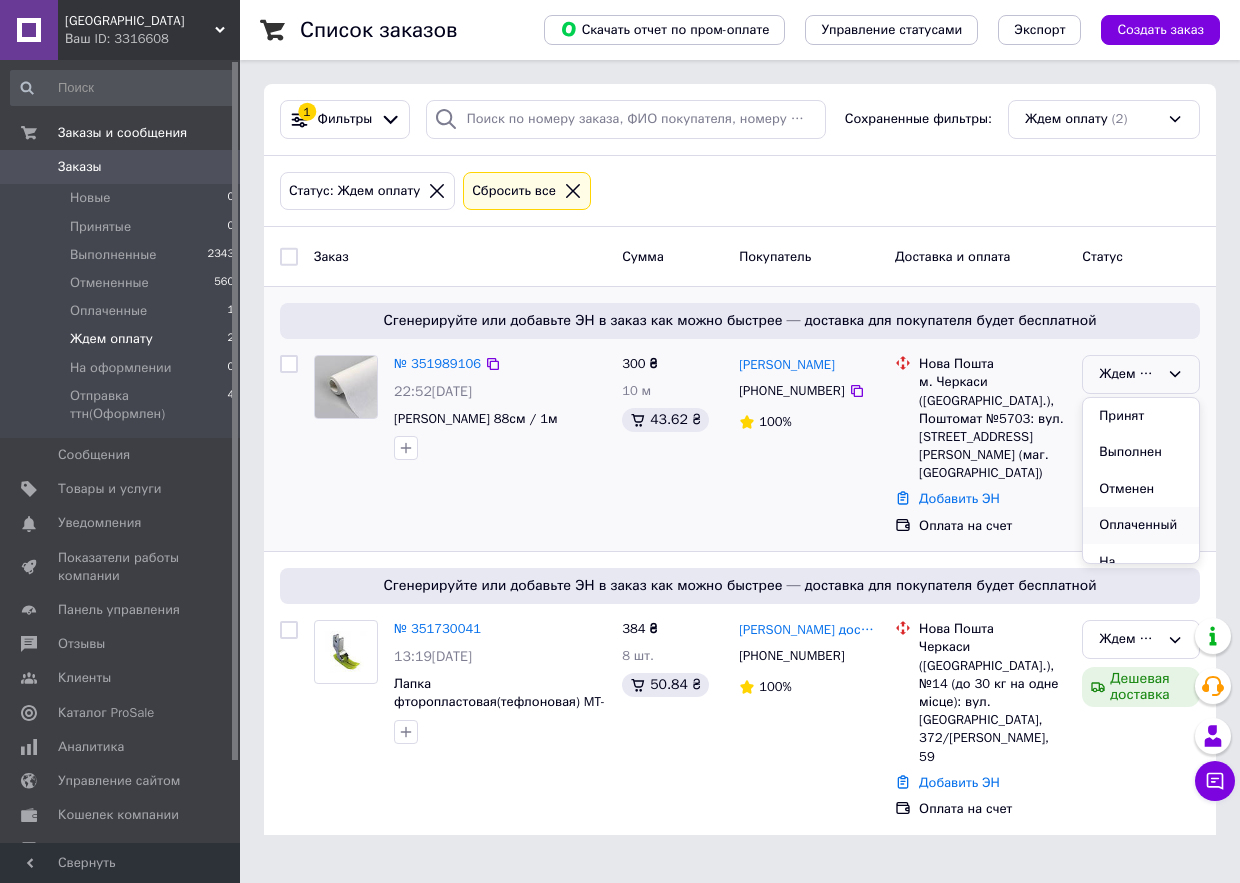 click on "Оплаченный" at bounding box center (1141, 525) 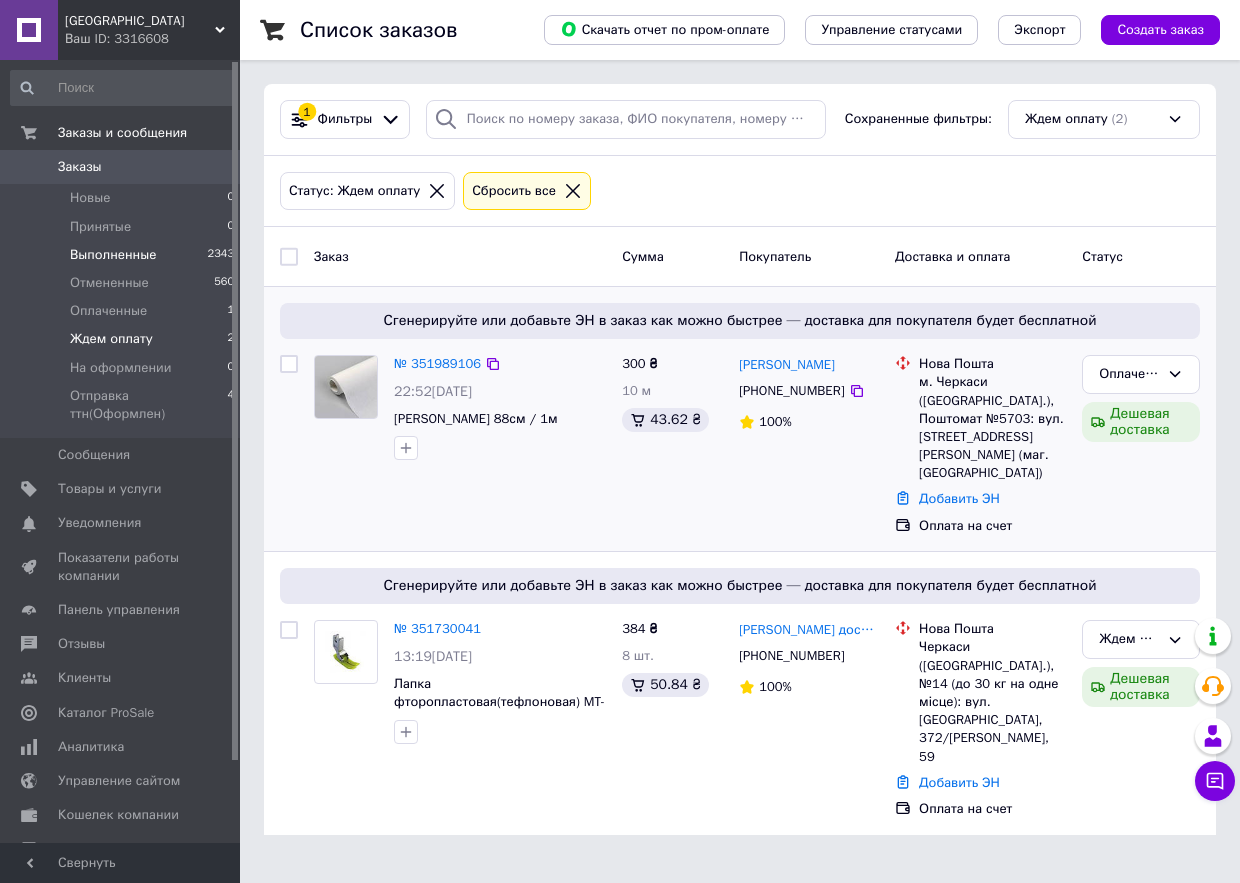 click on "Выполненные 2343" at bounding box center (123, 255) 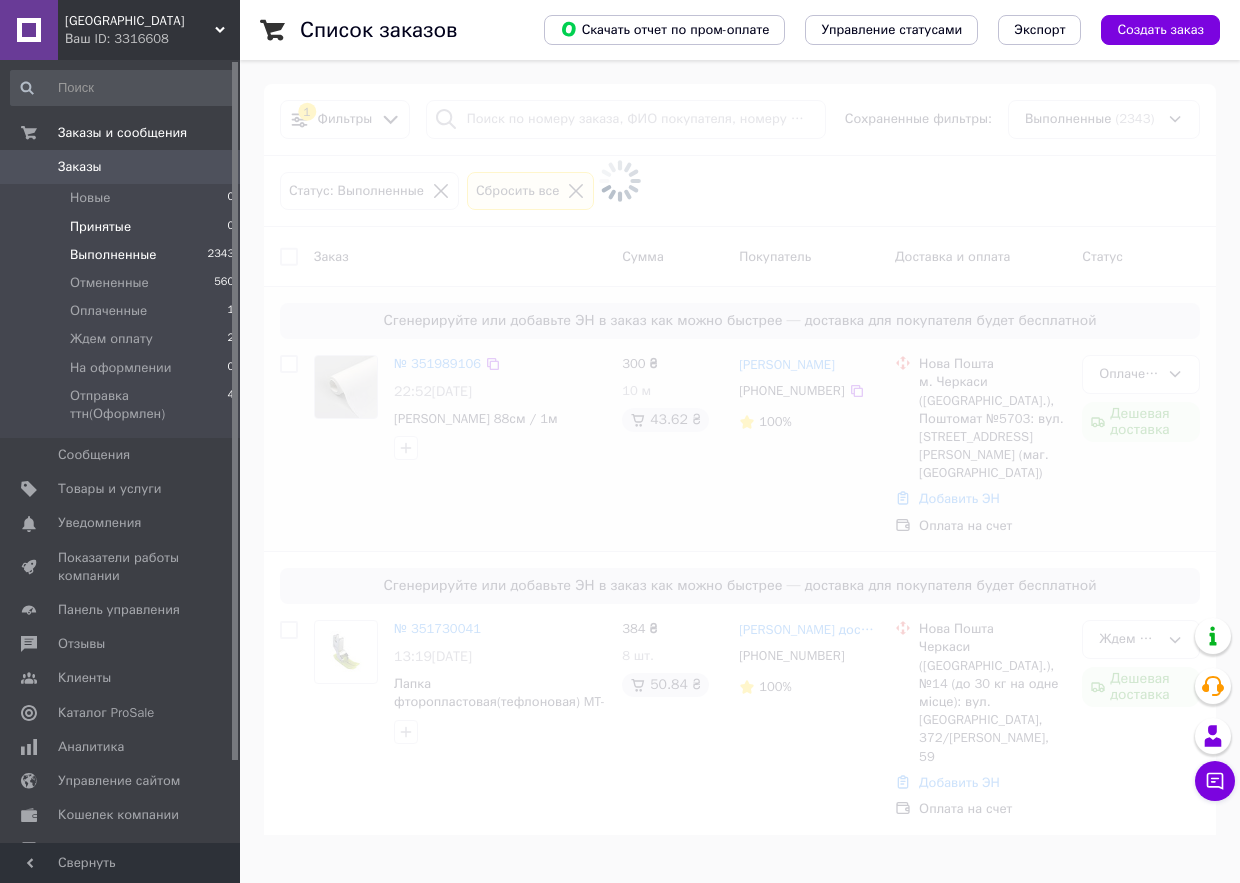 click on "Принятые 0" at bounding box center [123, 227] 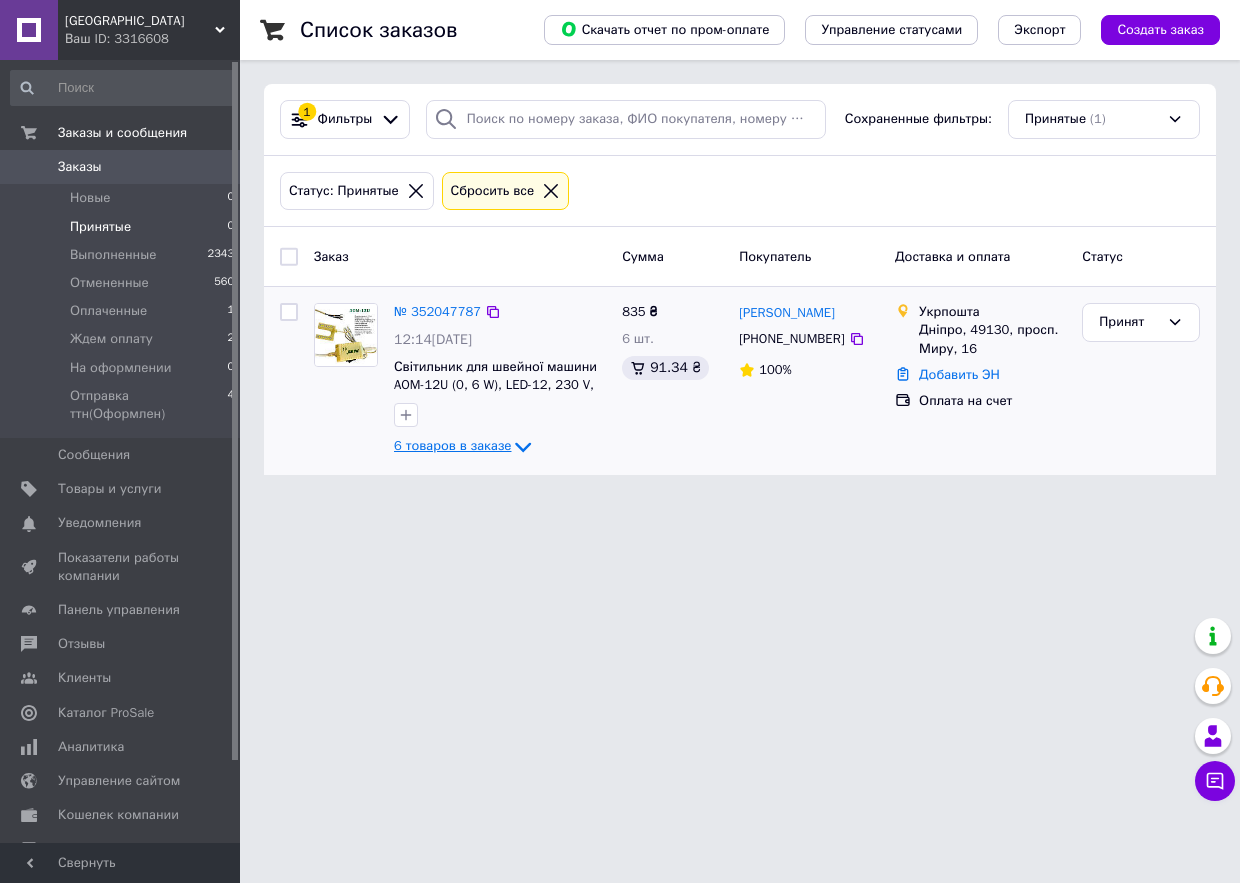 click 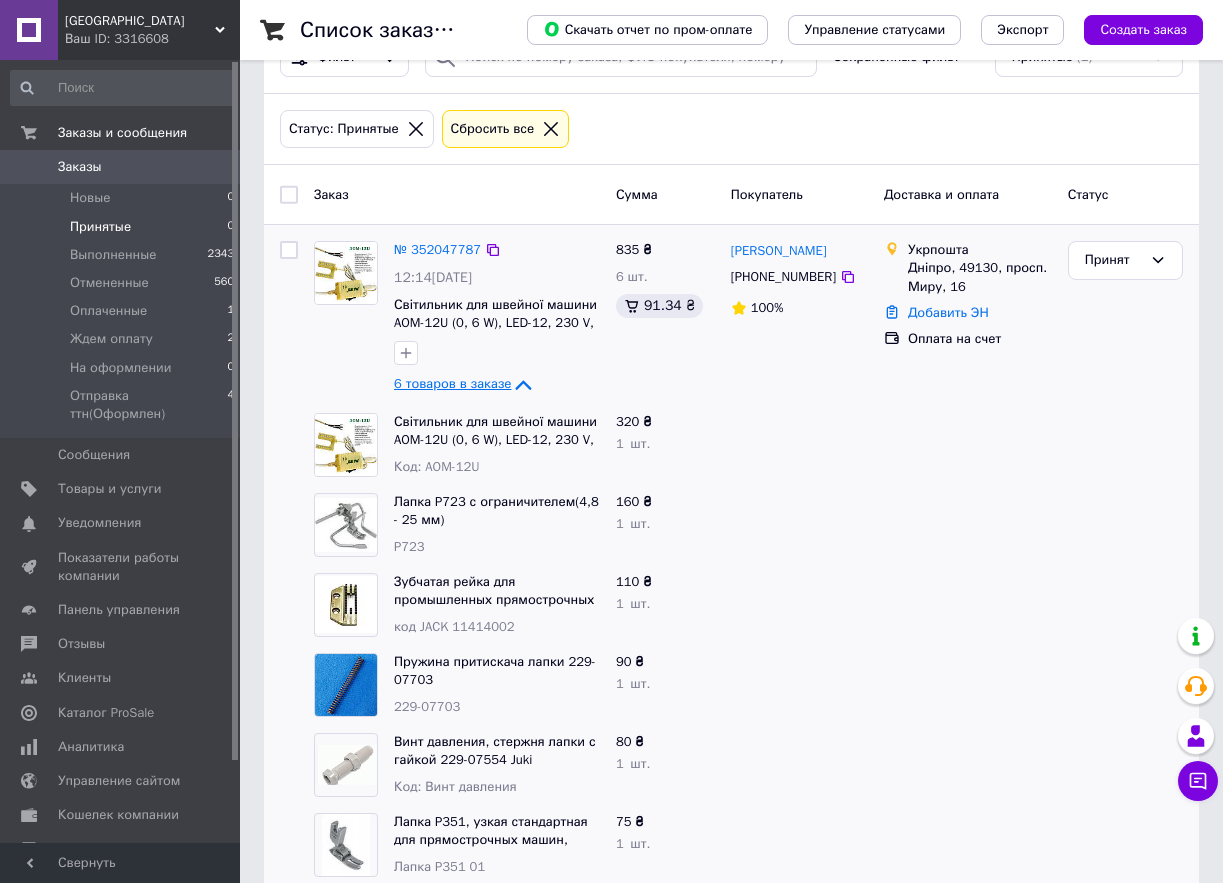 scroll, scrollTop: 97, scrollLeft: 0, axis: vertical 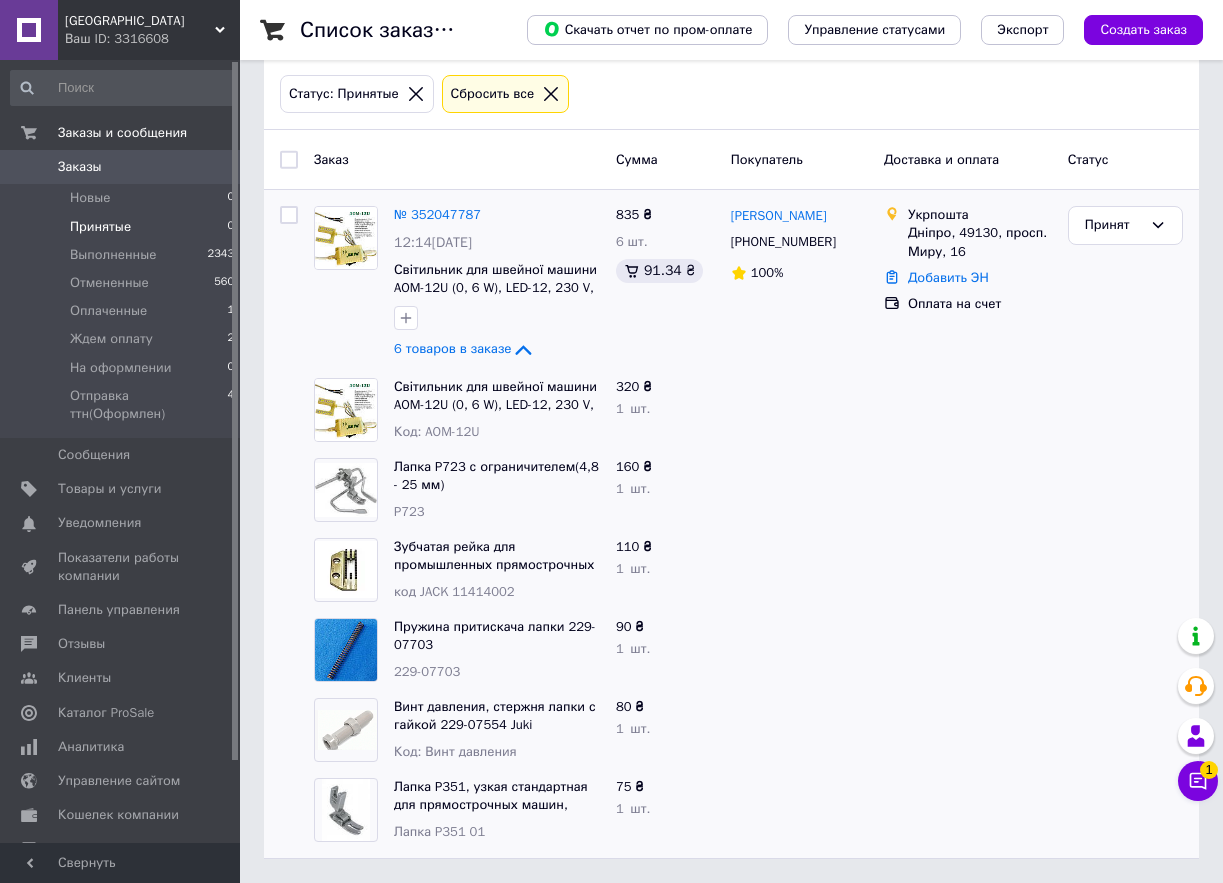 click on "№ 352047787" at bounding box center [437, 214] 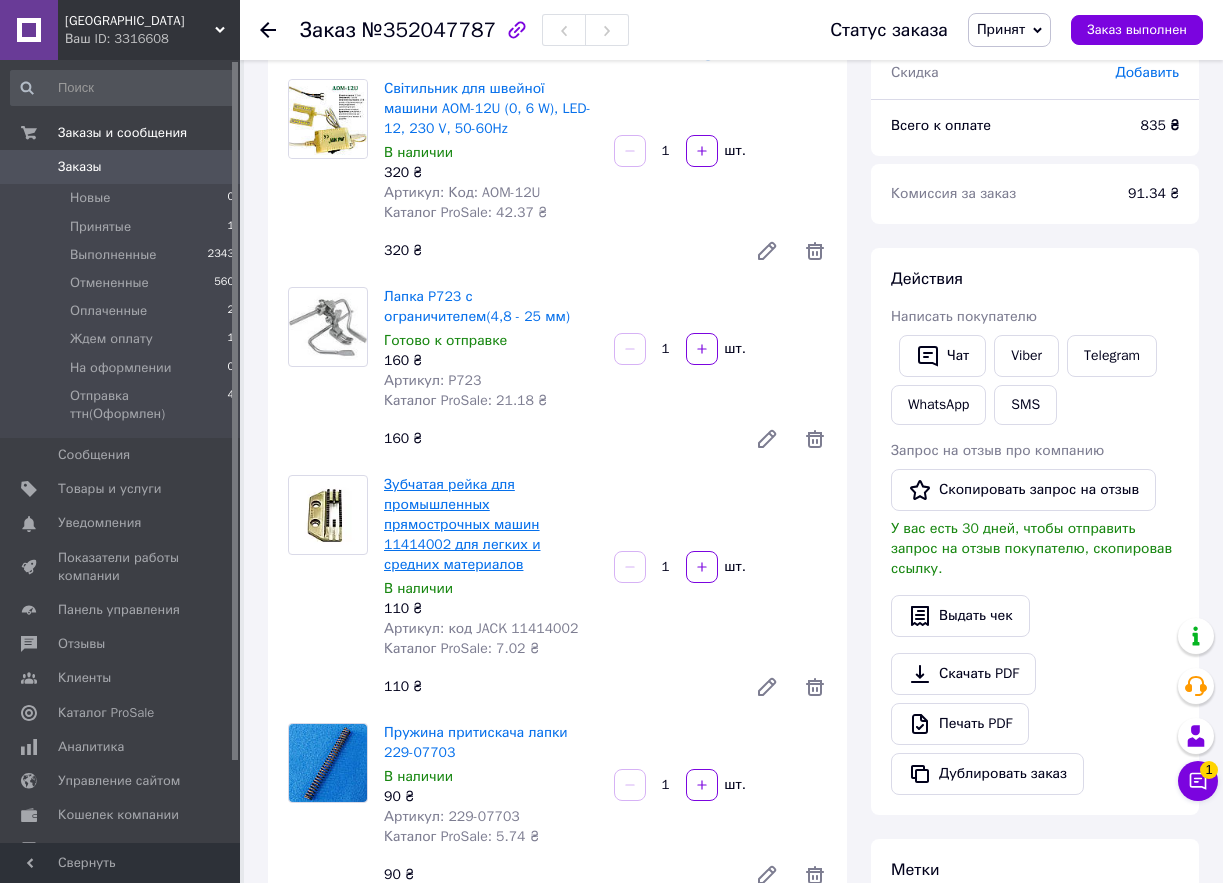 scroll, scrollTop: 200, scrollLeft: 0, axis: vertical 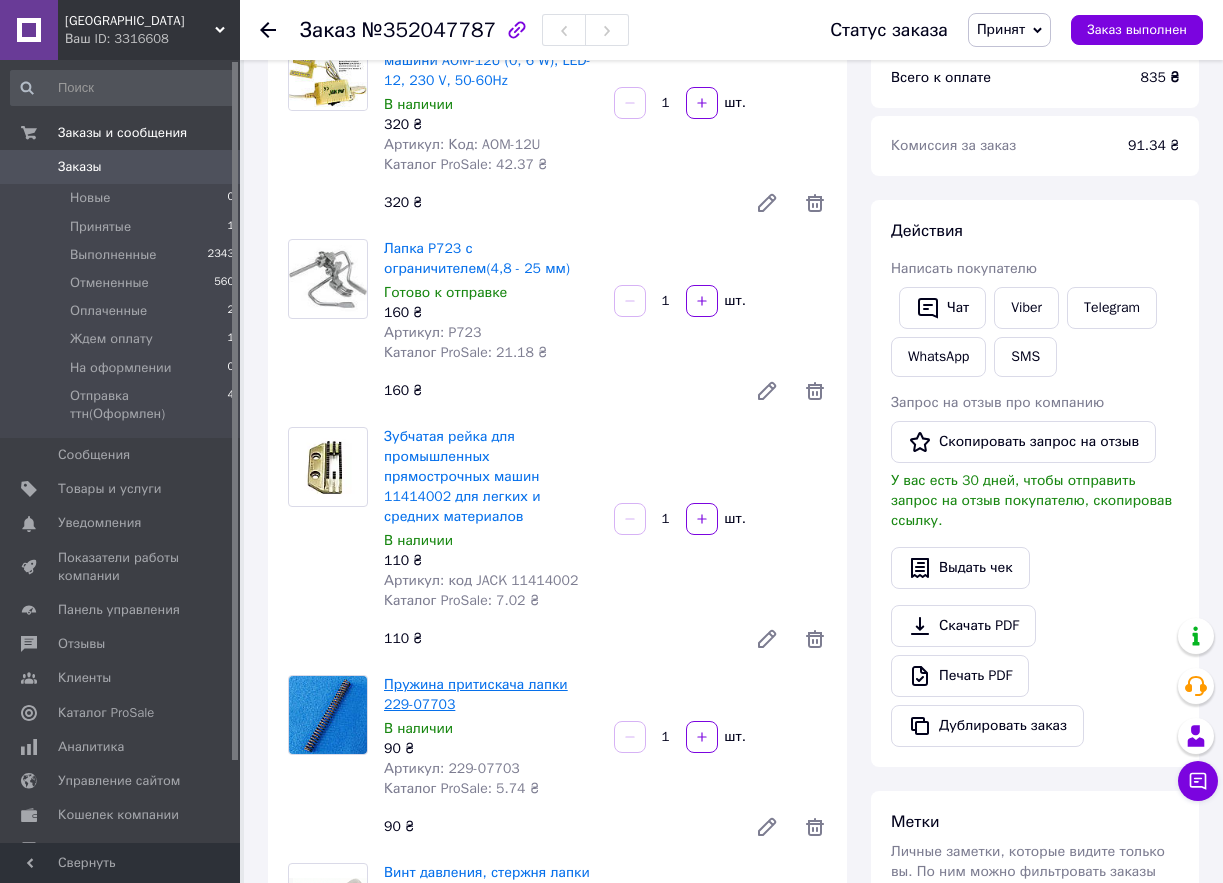 click on "Пружина притискача лапки 229-07703" at bounding box center (476, 694) 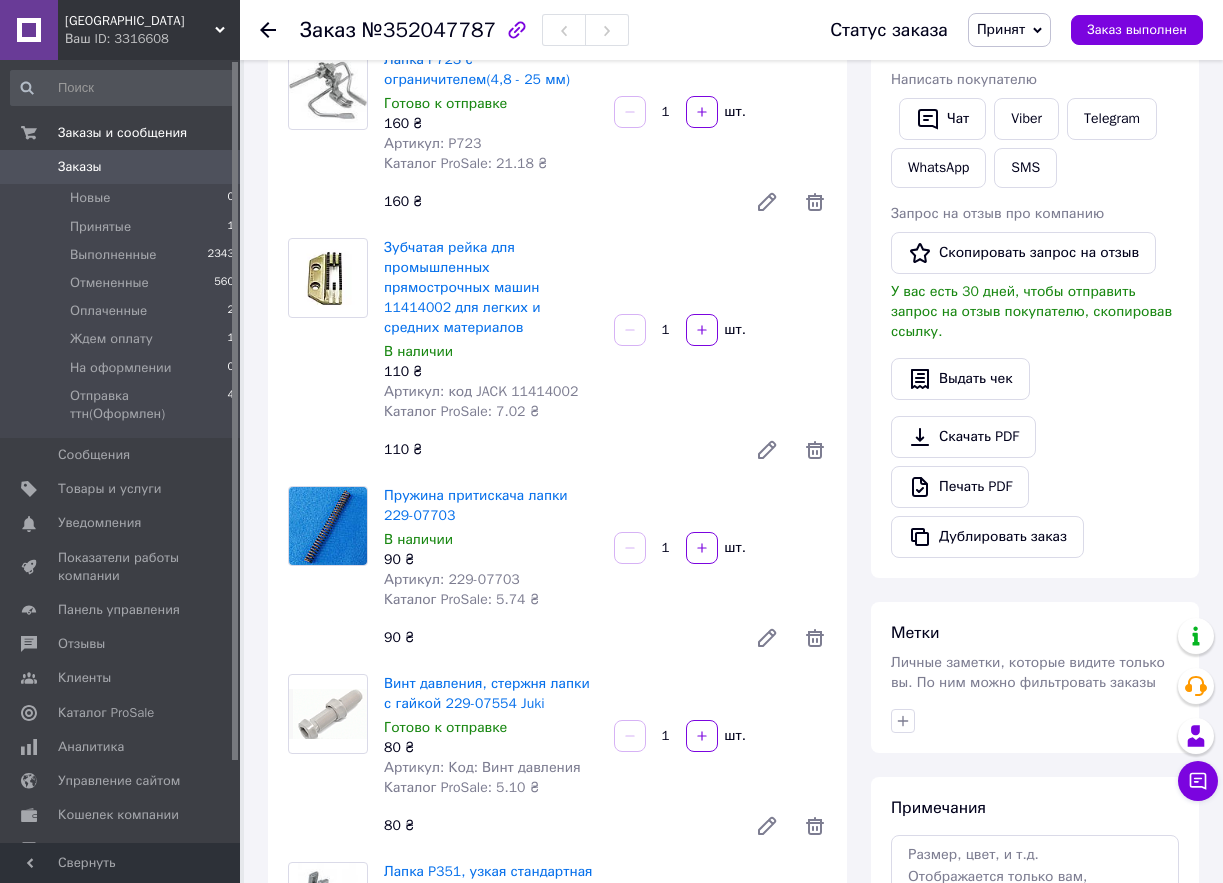 scroll, scrollTop: 400, scrollLeft: 0, axis: vertical 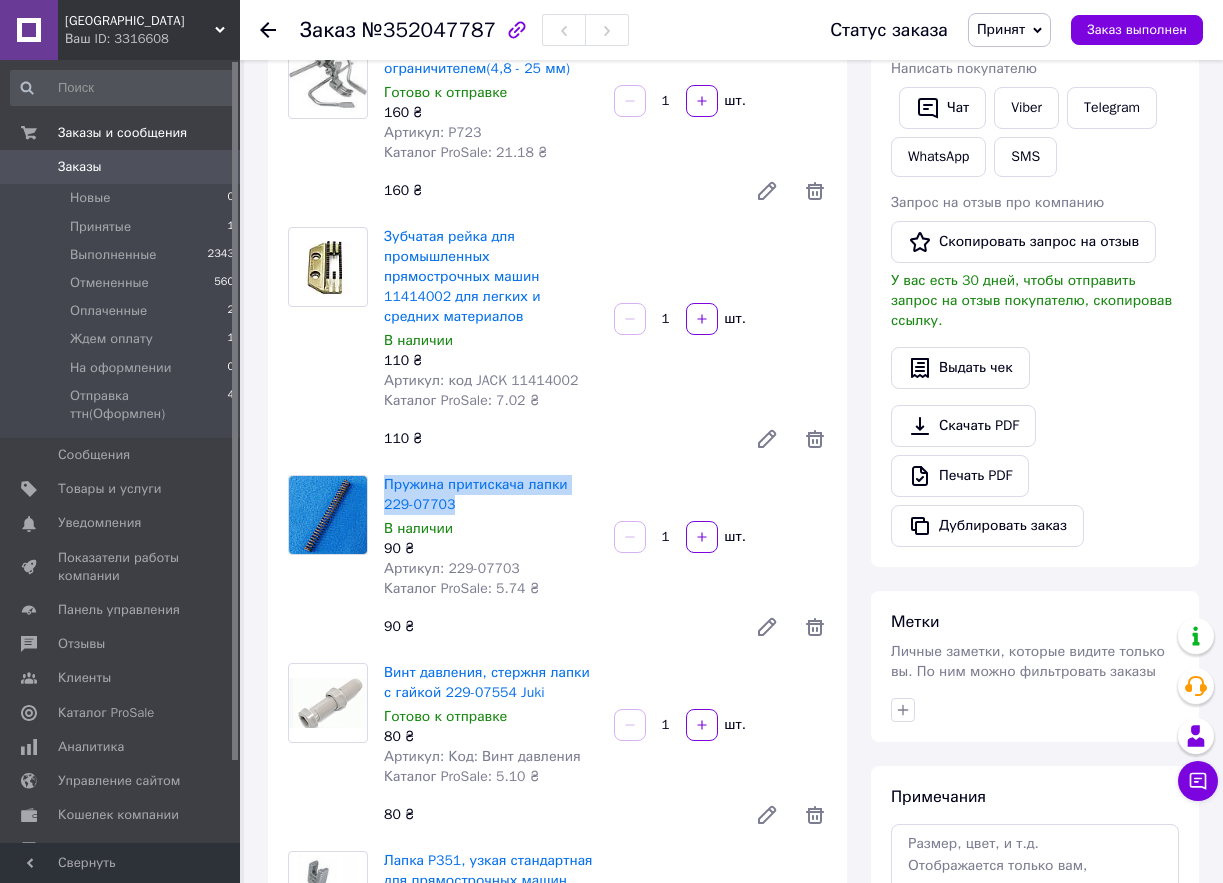 drag, startPoint x: 380, startPoint y: 455, endPoint x: 439, endPoint y: 478, distance: 63.324562 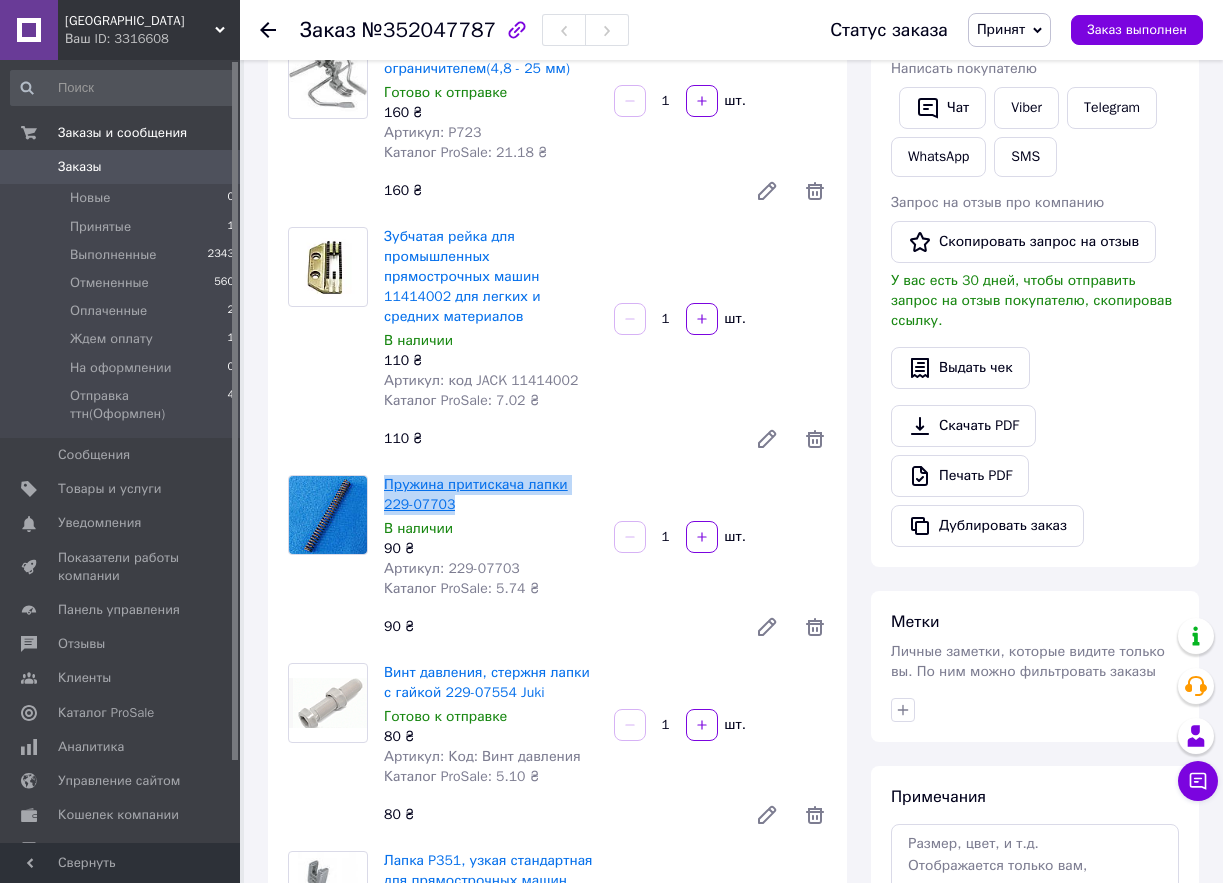 copy on "Пружина притискача лапки 229-07703" 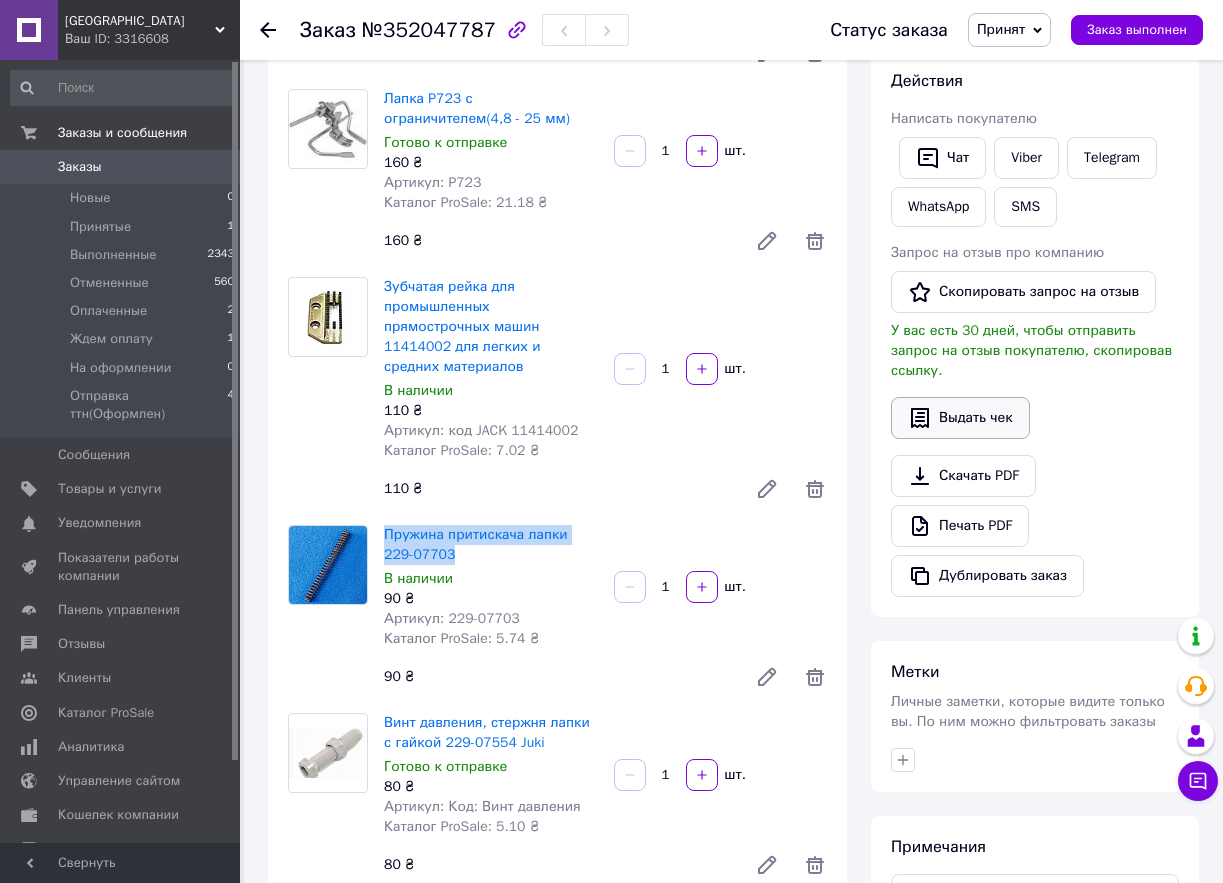scroll, scrollTop: 300, scrollLeft: 0, axis: vertical 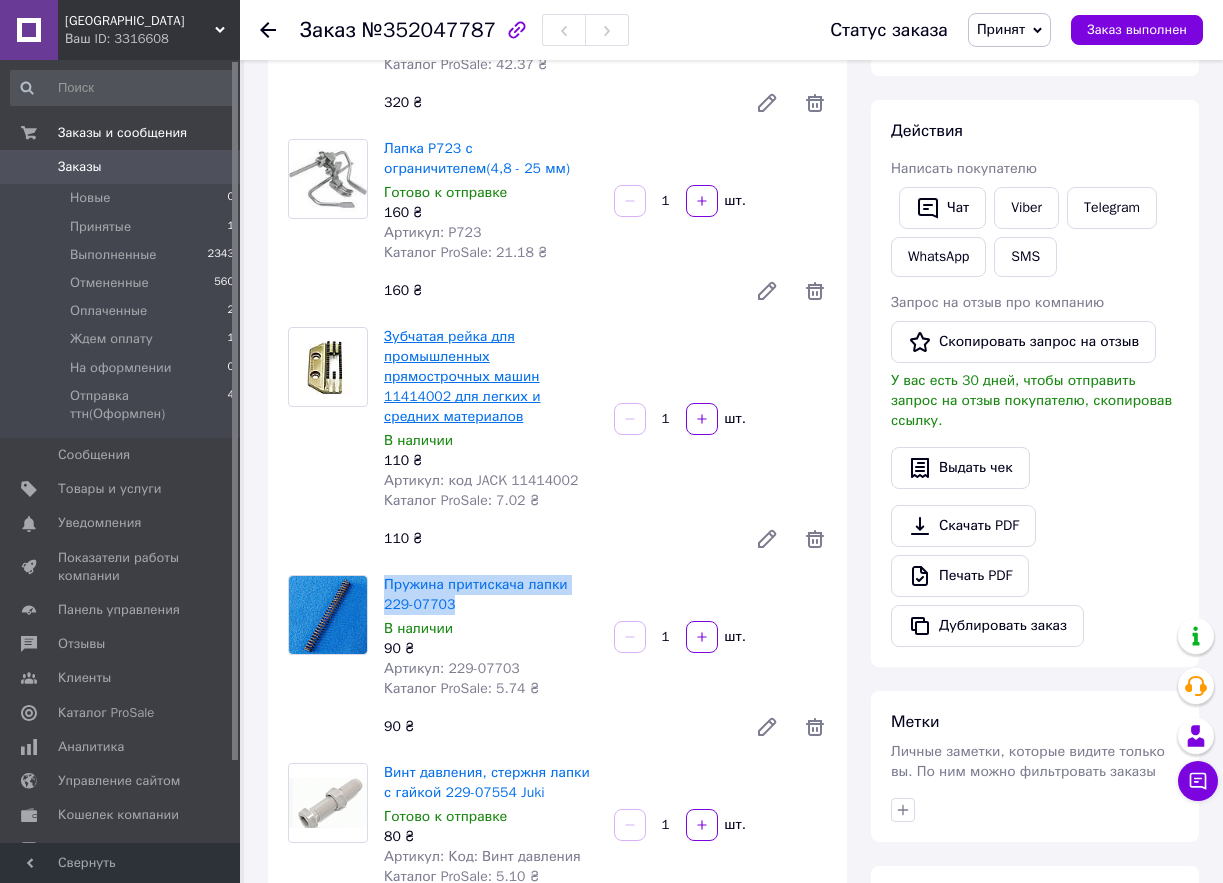 click on "Зубчатая рейка для промышленных прямострочных машин  11414002 для легких и средних материалов" at bounding box center [462, 376] 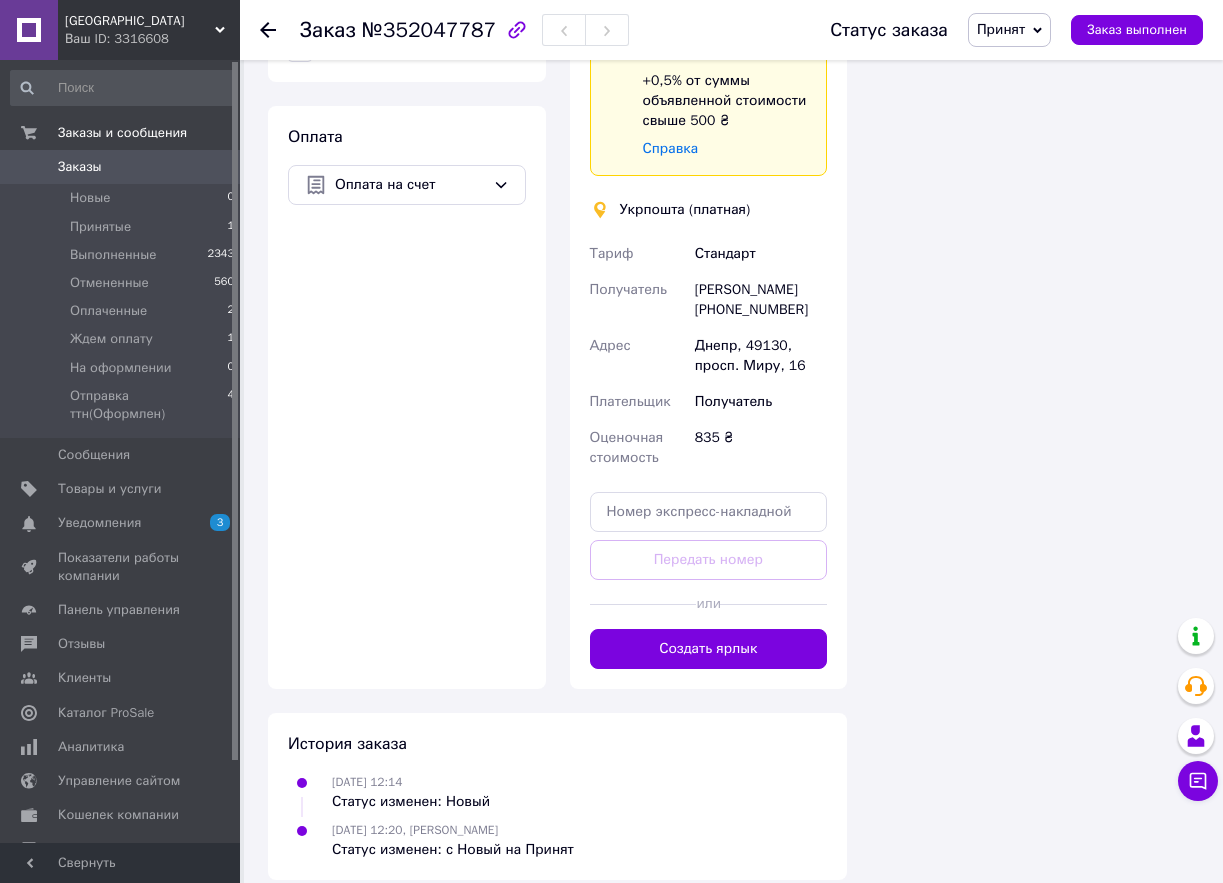 scroll, scrollTop: 1741, scrollLeft: 0, axis: vertical 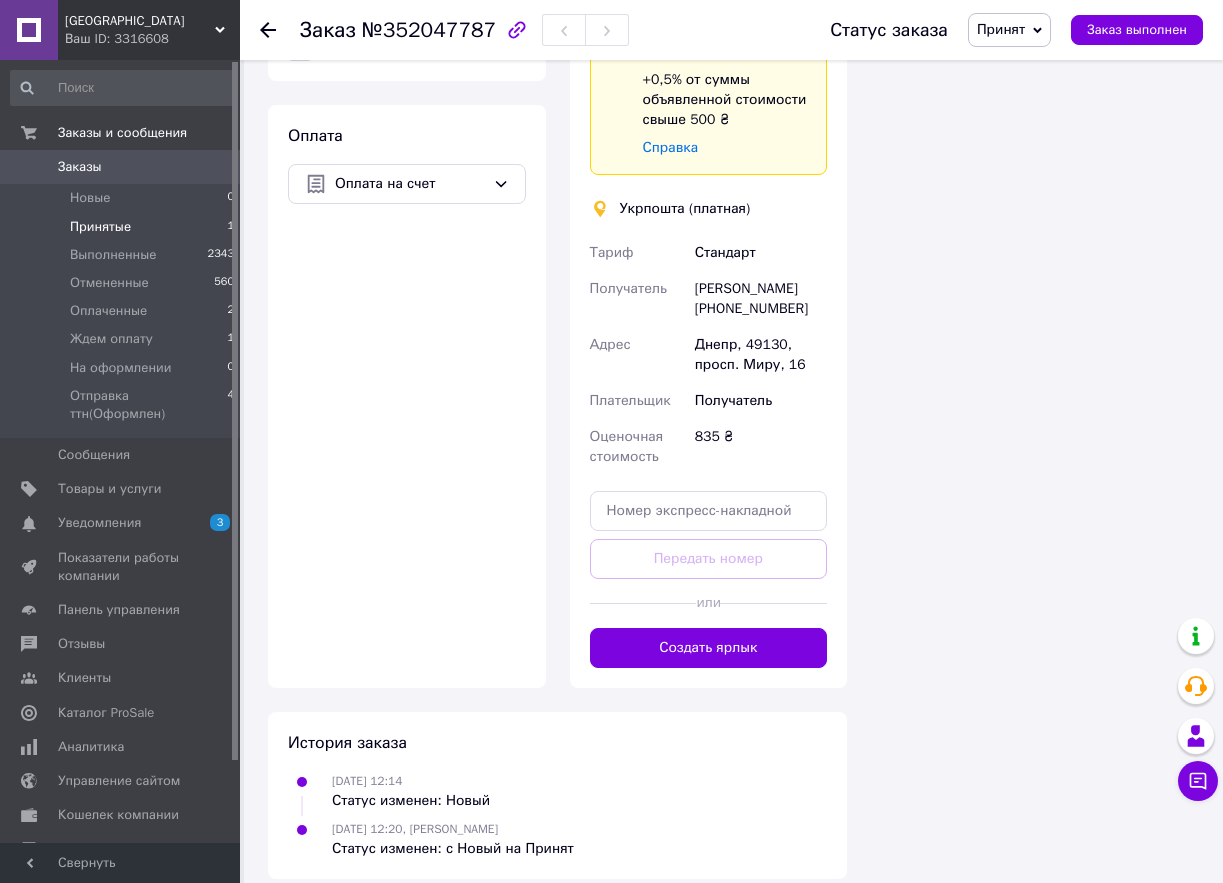 click on "Принятые" at bounding box center [100, 227] 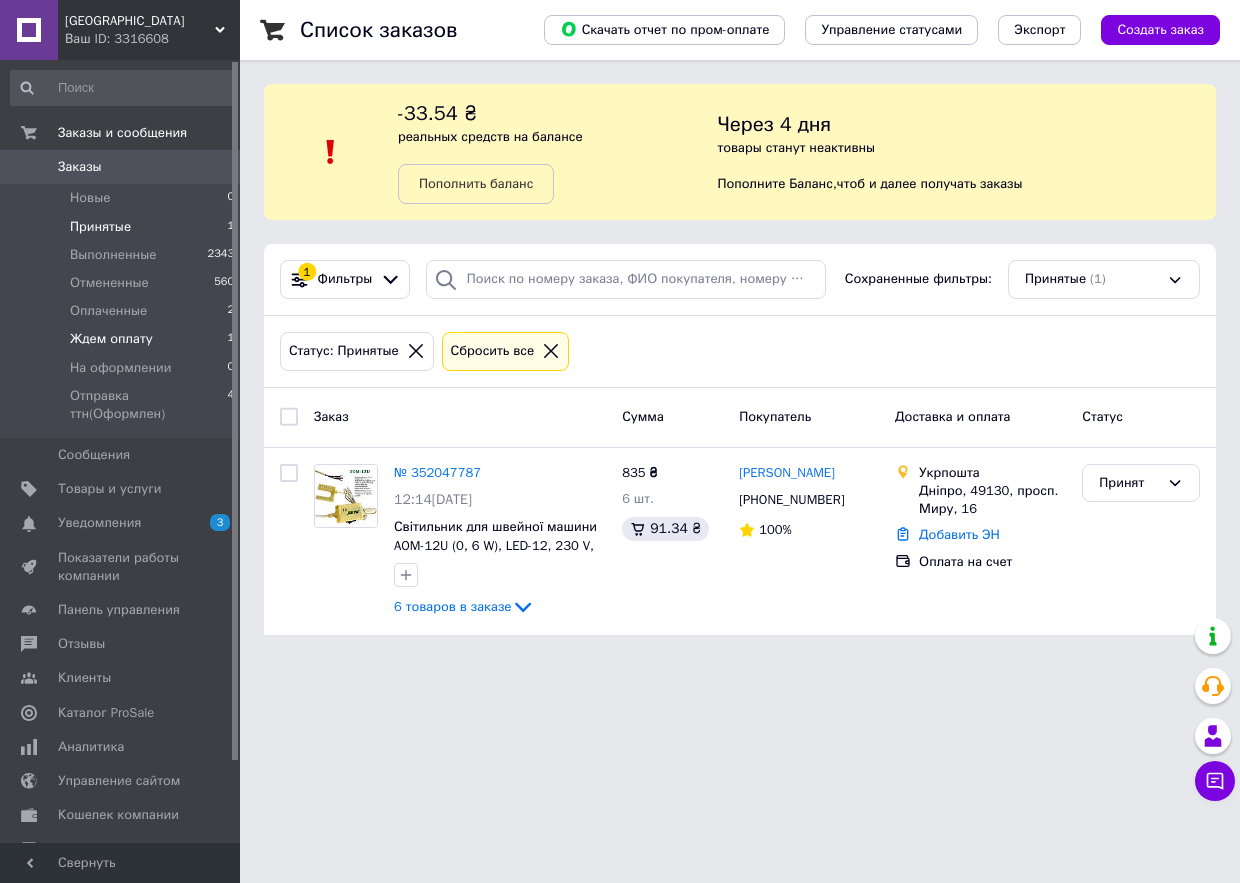 click on "Ждем оплату 1" at bounding box center (123, 339) 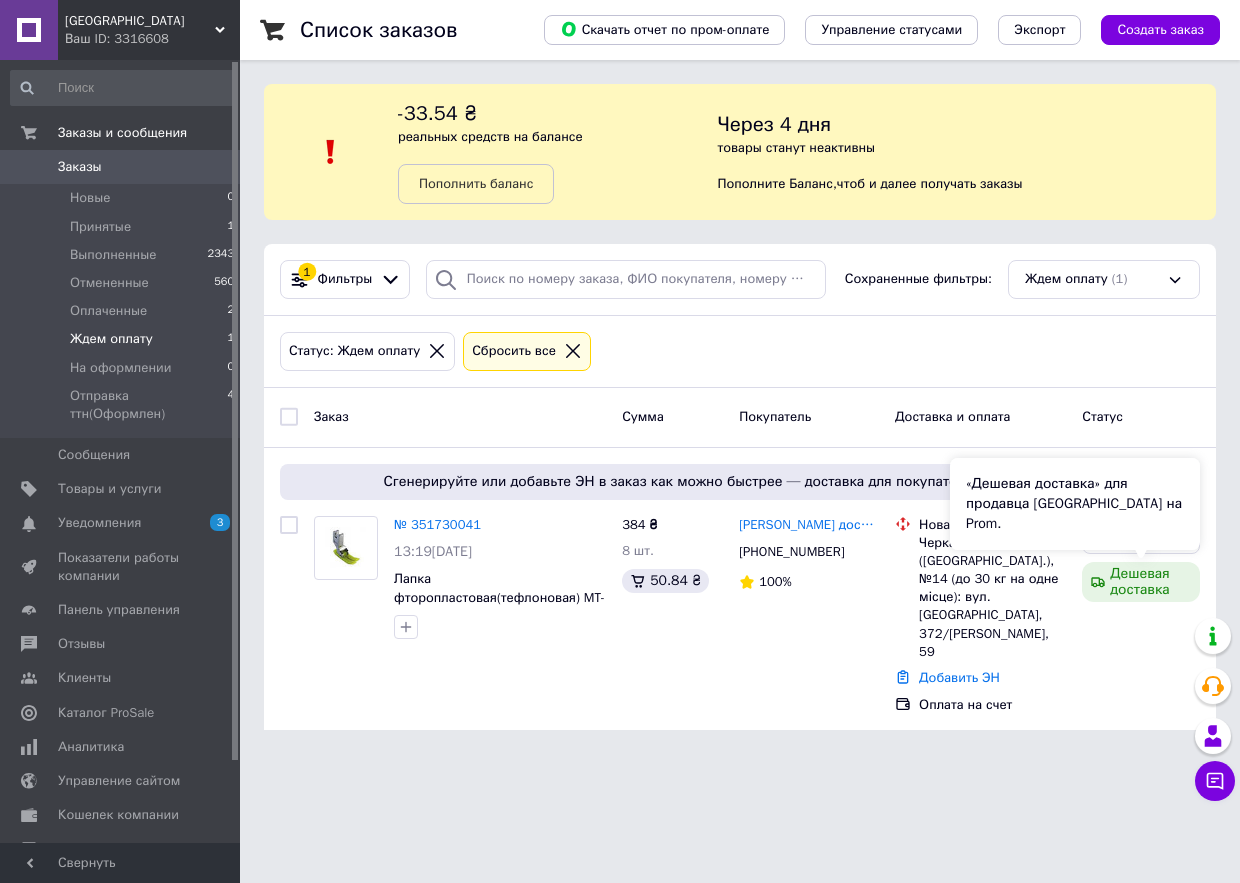 click on "«Дешевая доставка» для продавца [GEOGRAPHIC_DATA] на Prom." at bounding box center (1075, 504) 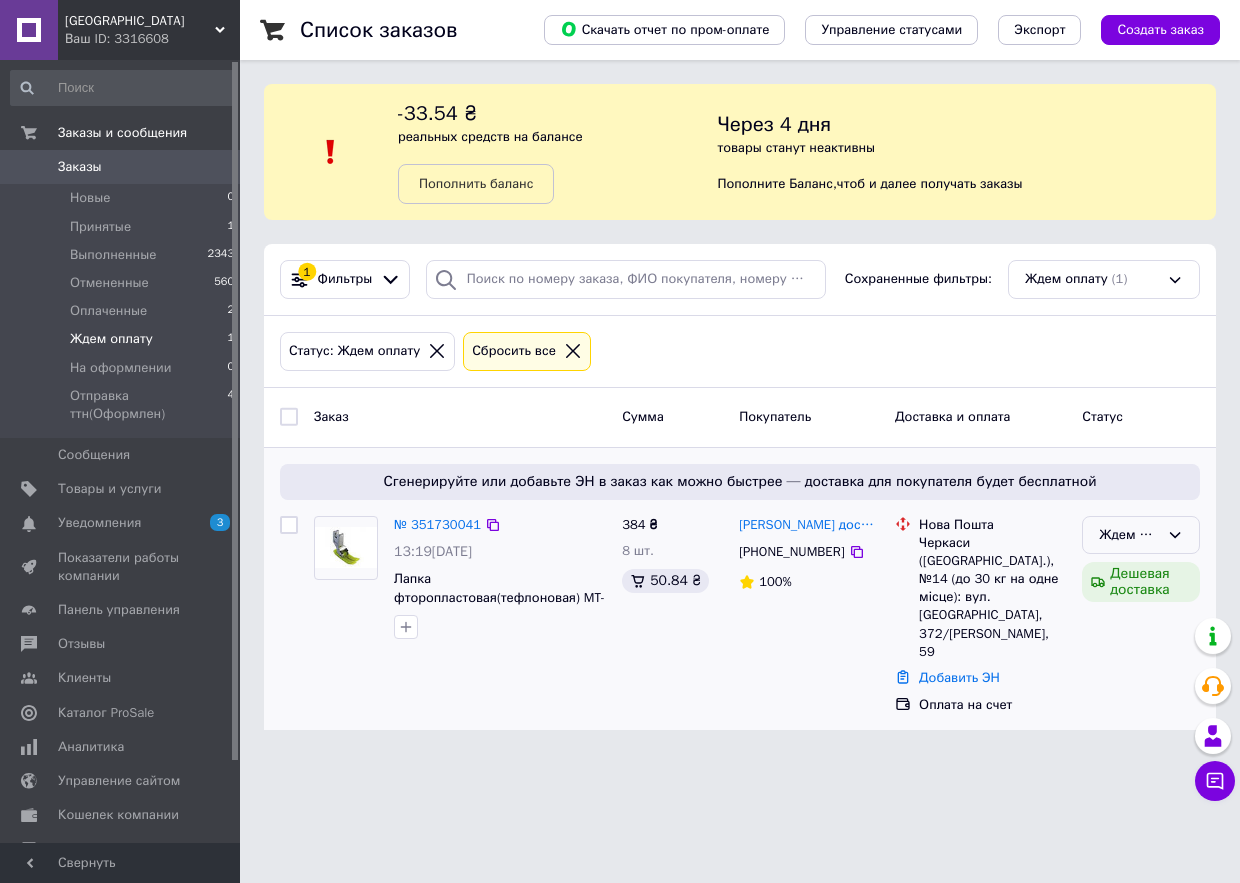 click on "Ждем оплату" at bounding box center [1141, 535] 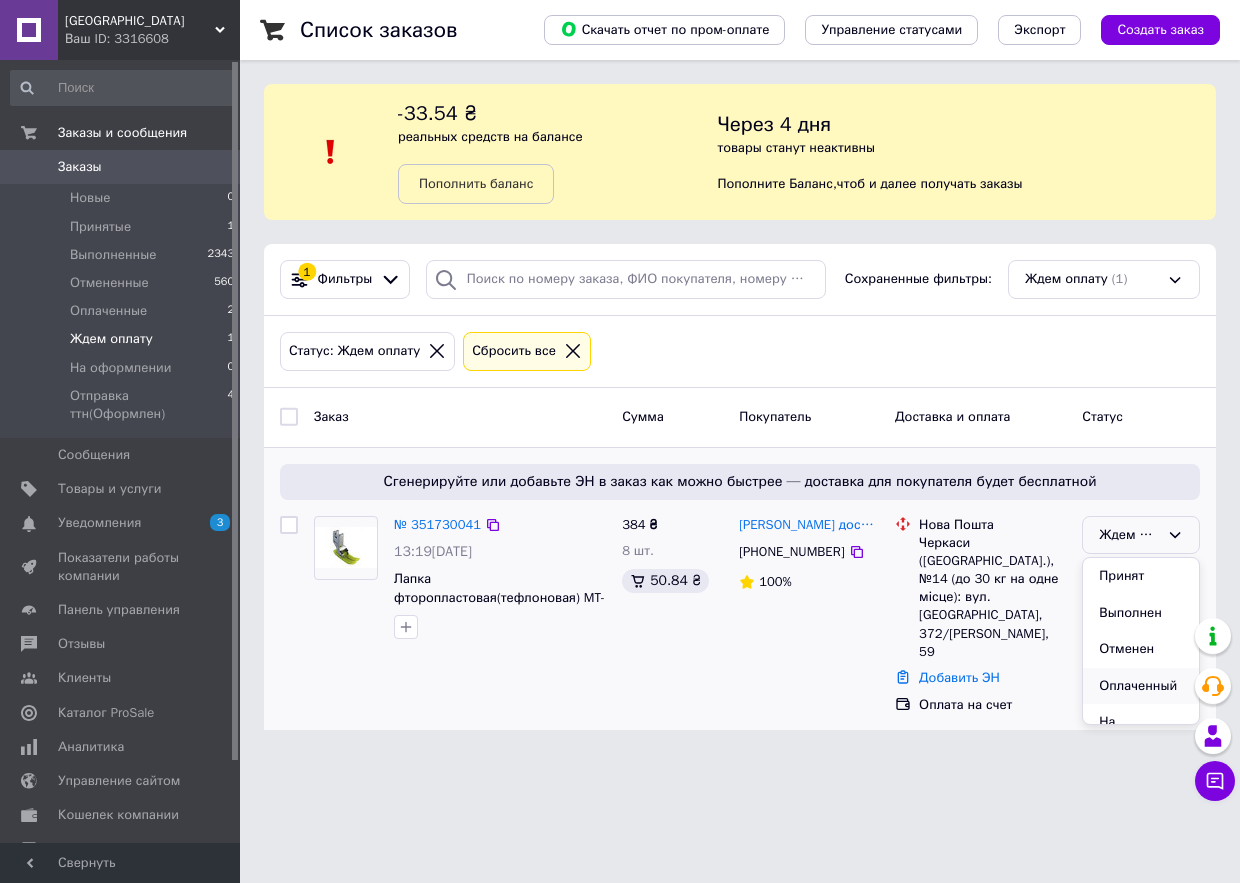 click on "Оплаченный" at bounding box center [1141, 686] 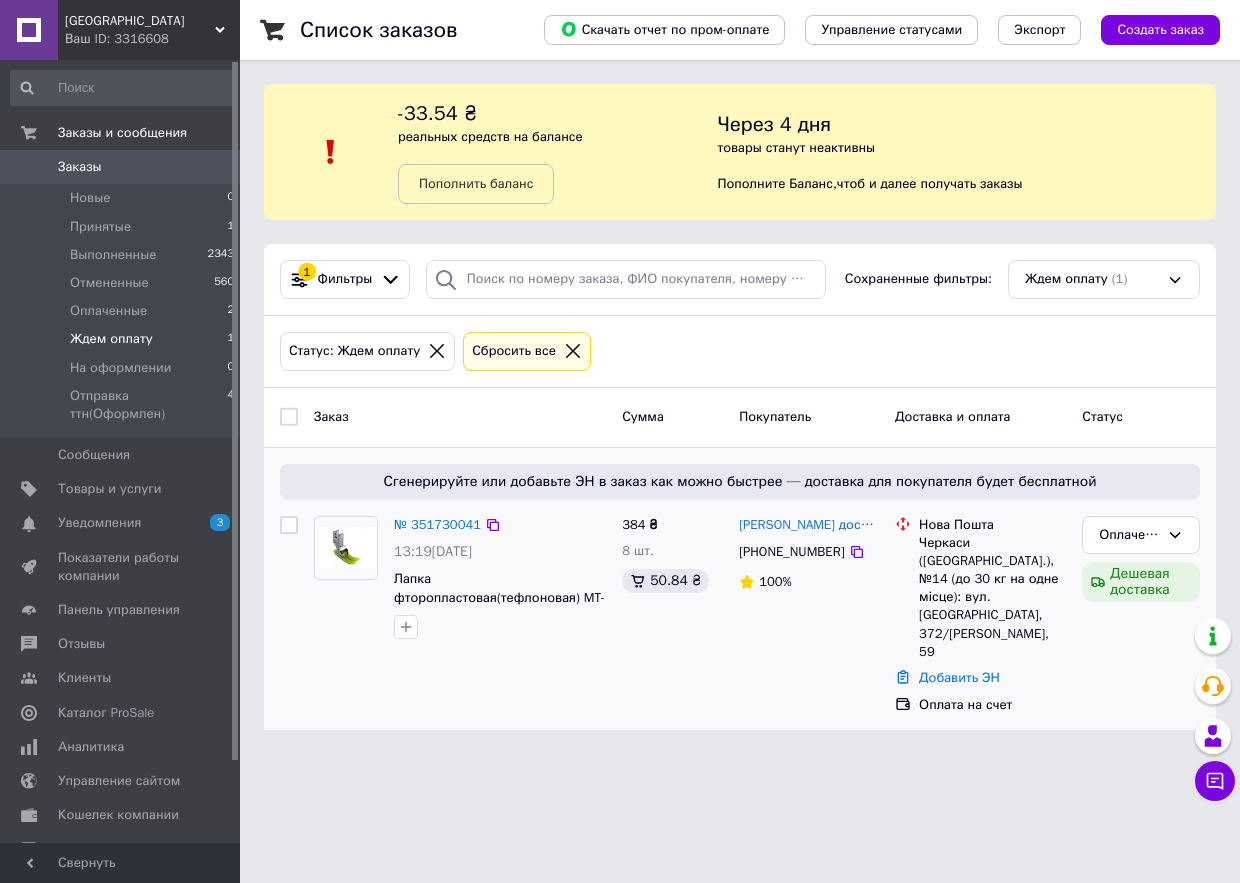 click on "Ждем оплату" at bounding box center [111, 339] 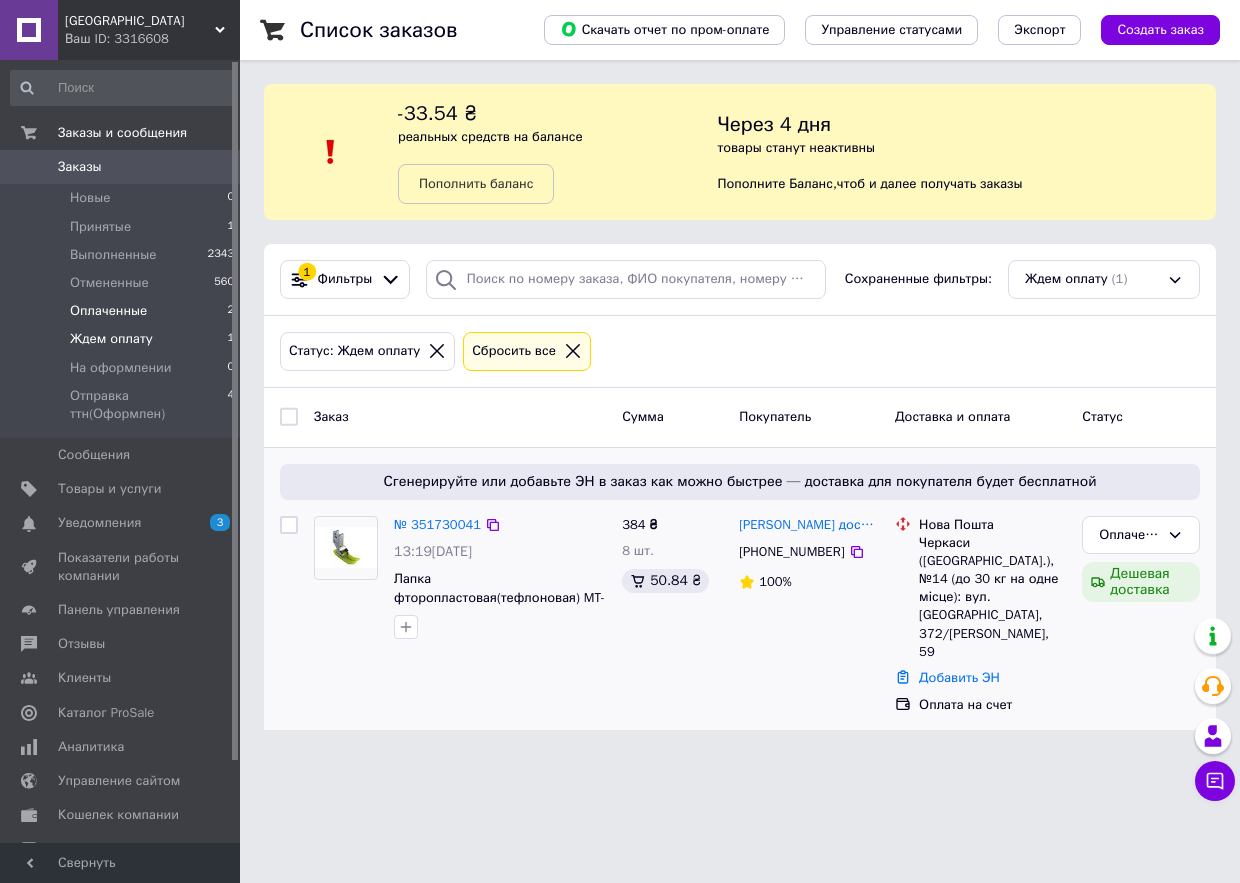 click on "Оплаченные" at bounding box center [108, 311] 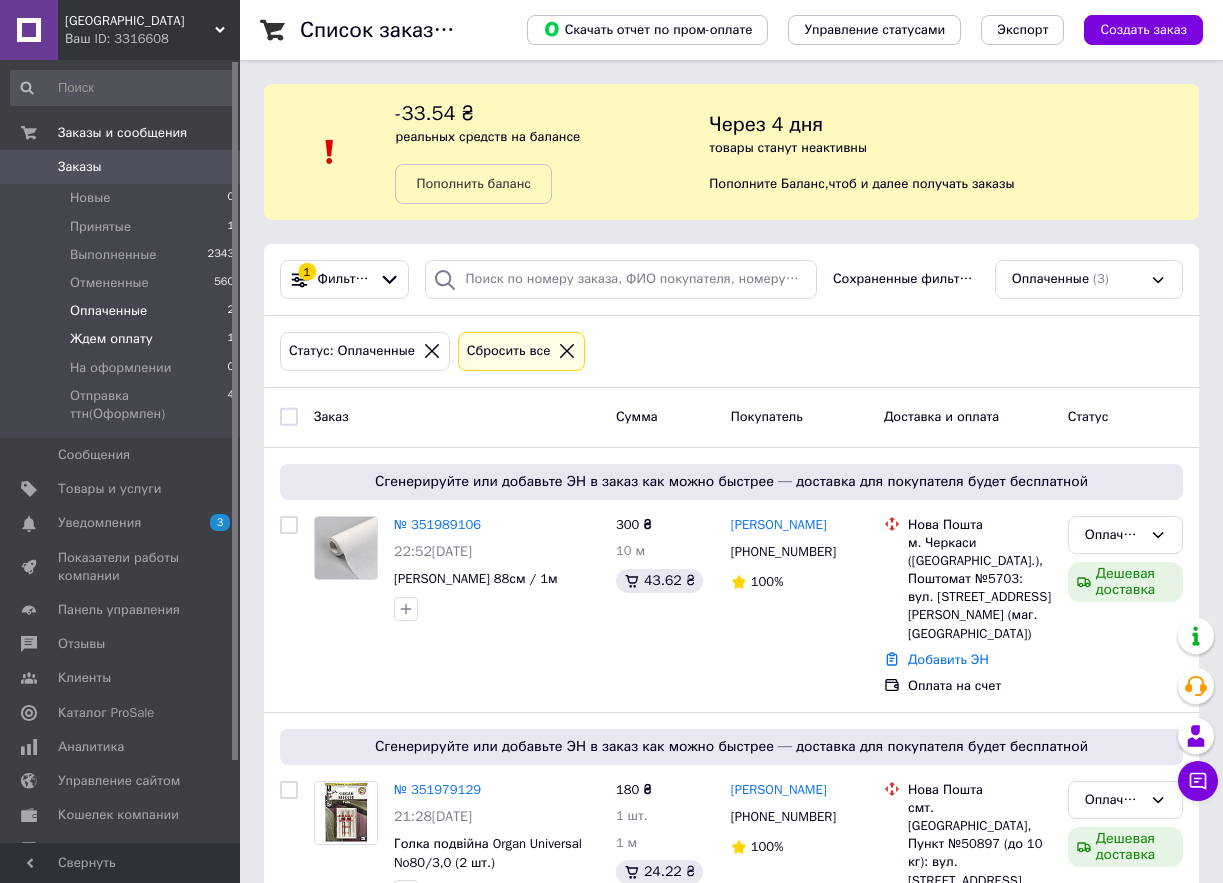 click on "Ждем оплату" at bounding box center (111, 339) 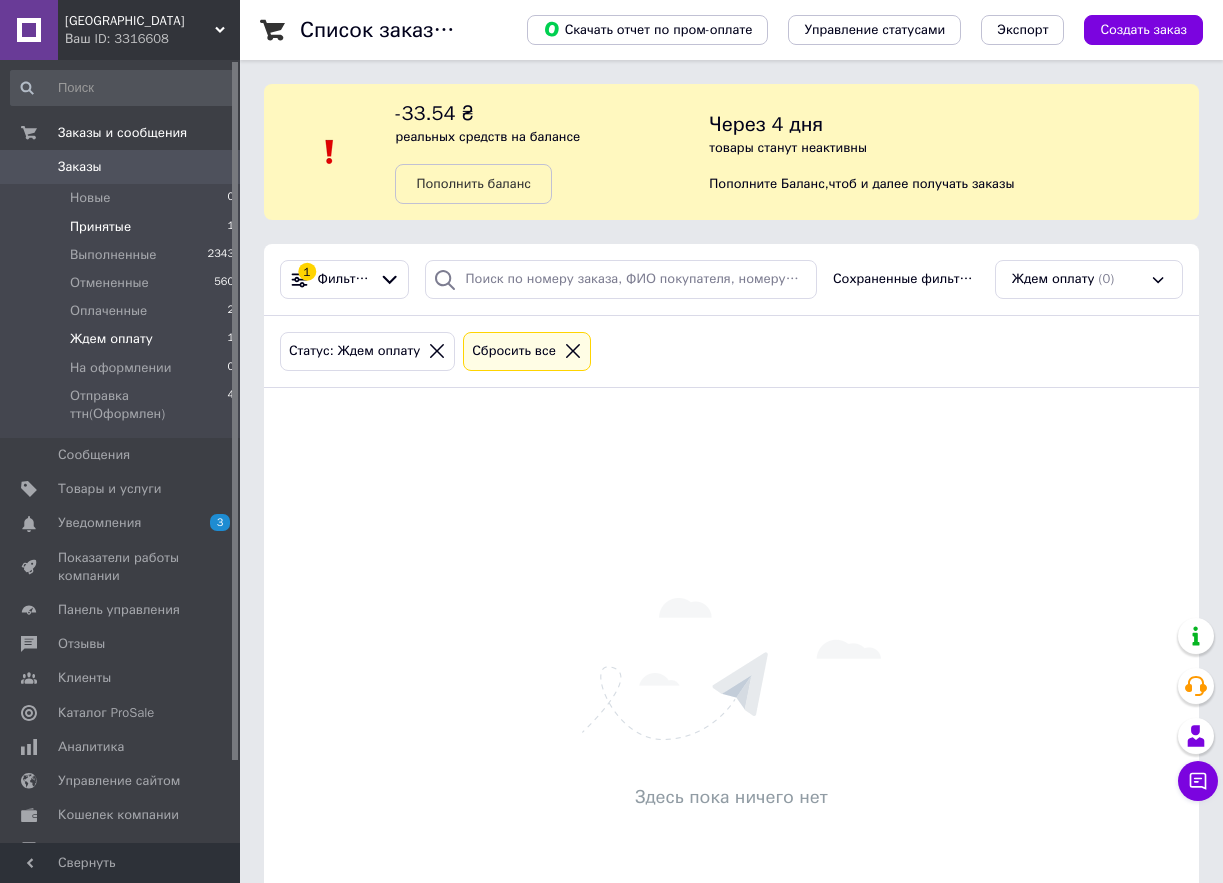 click on "Принятые 1" at bounding box center (123, 227) 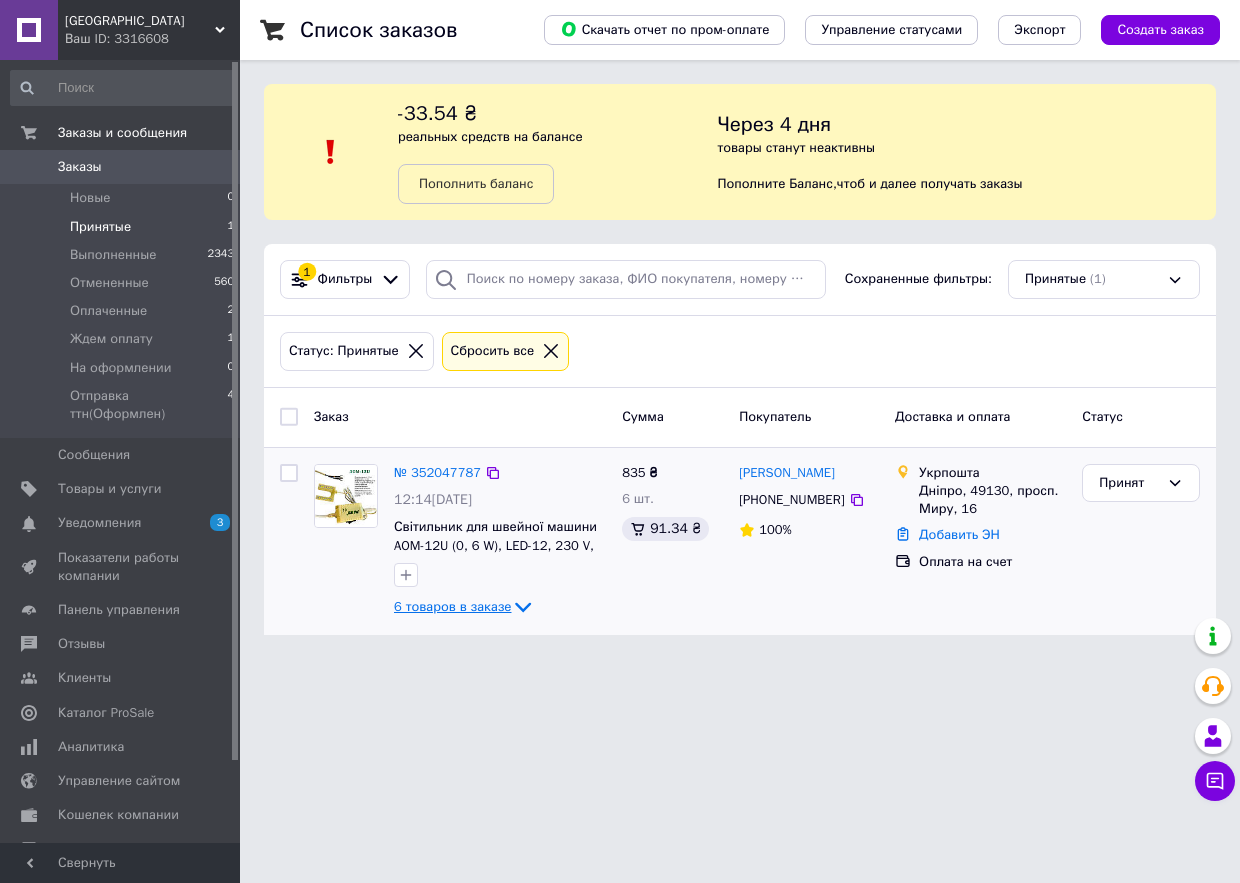 click on "6 товаров в заказе" at bounding box center (452, 606) 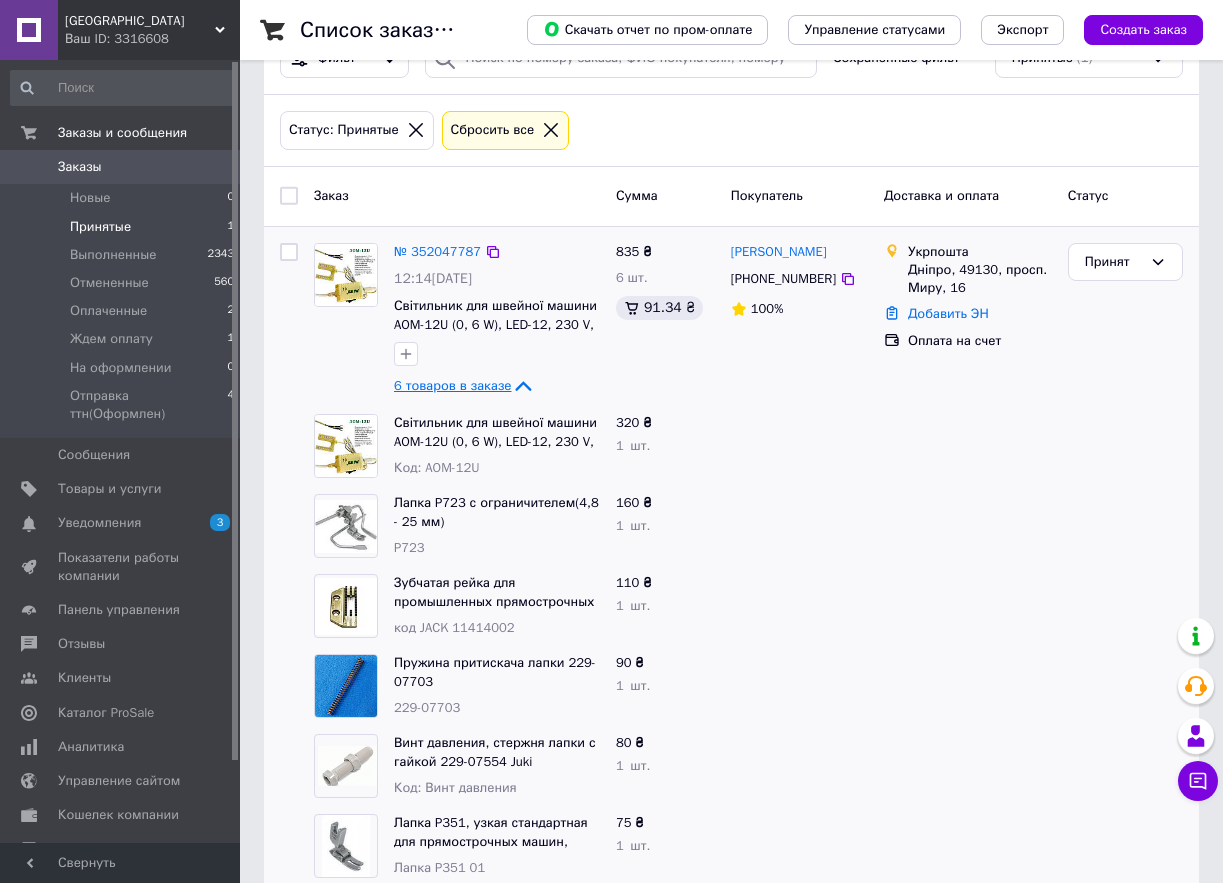 scroll, scrollTop: 257, scrollLeft: 0, axis: vertical 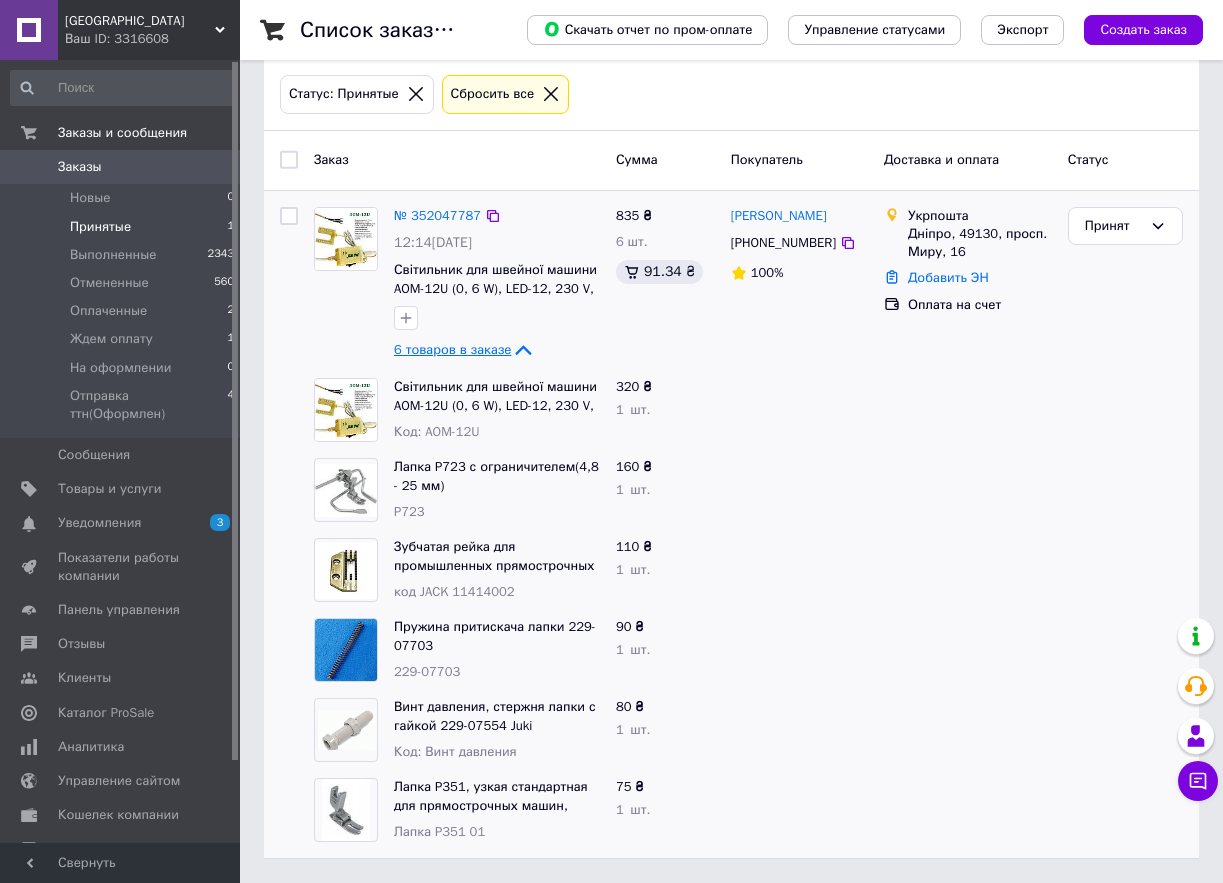 click on "6 товаров в заказе" at bounding box center (452, 349) 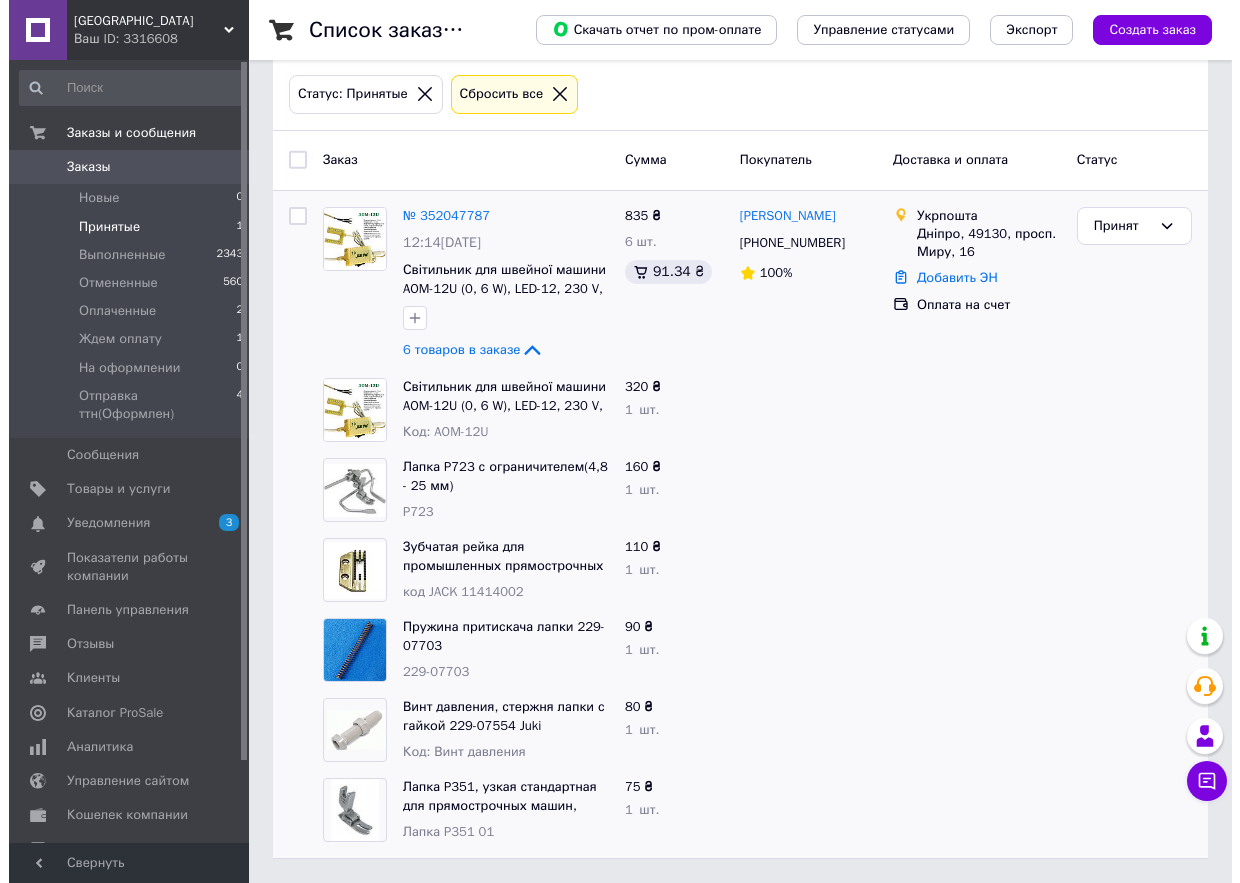 scroll, scrollTop: 0, scrollLeft: 0, axis: both 